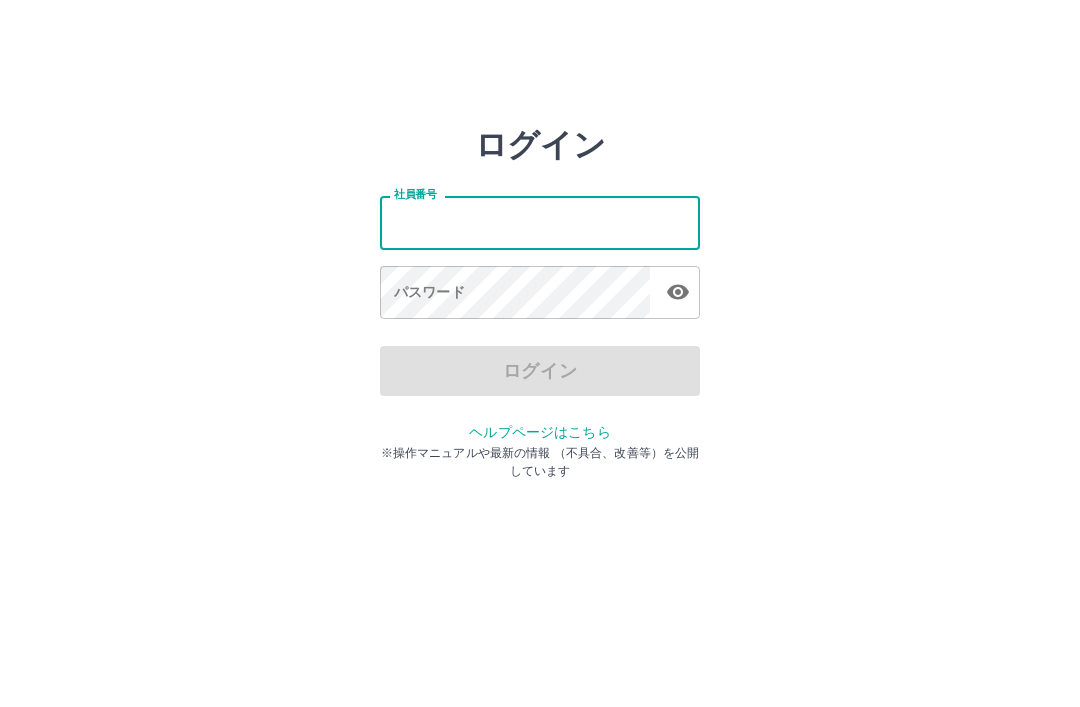 scroll, scrollTop: 0, scrollLeft: 0, axis: both 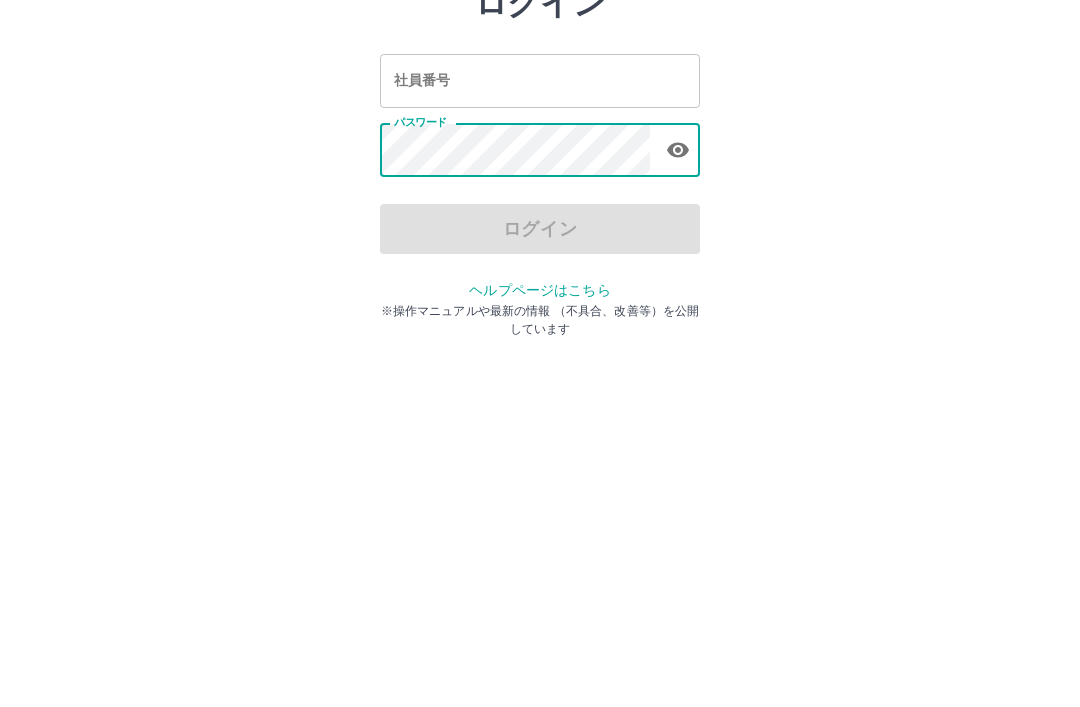 click on "社員番号 社員番号" at bounding box center (540, 222) 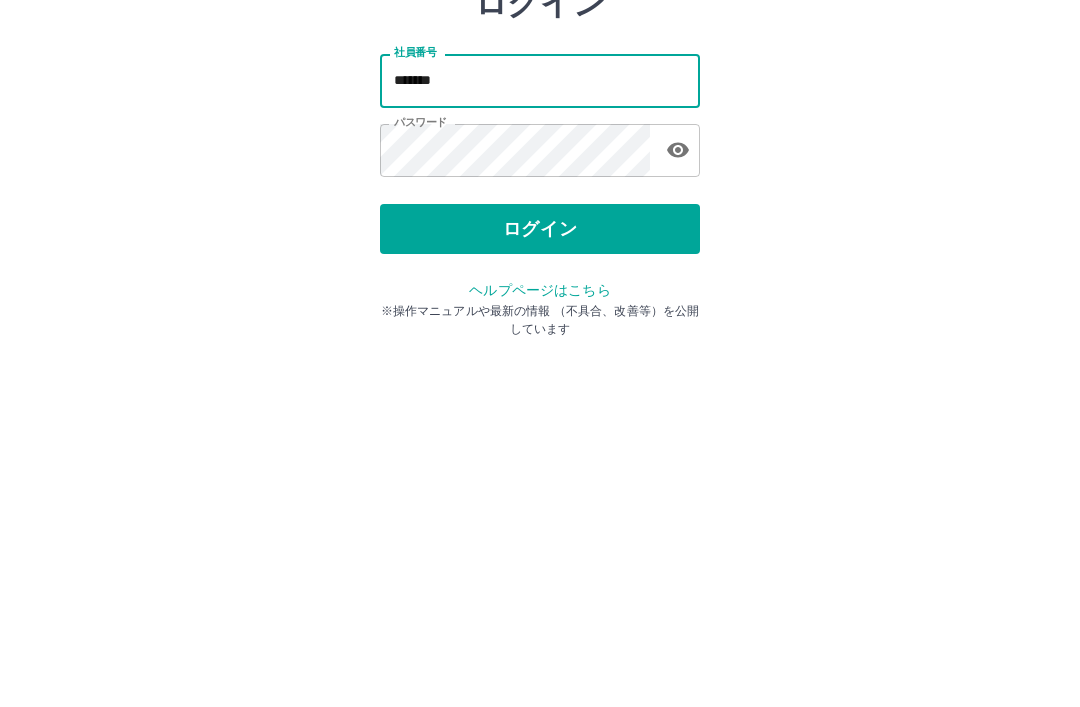 type on "*******" 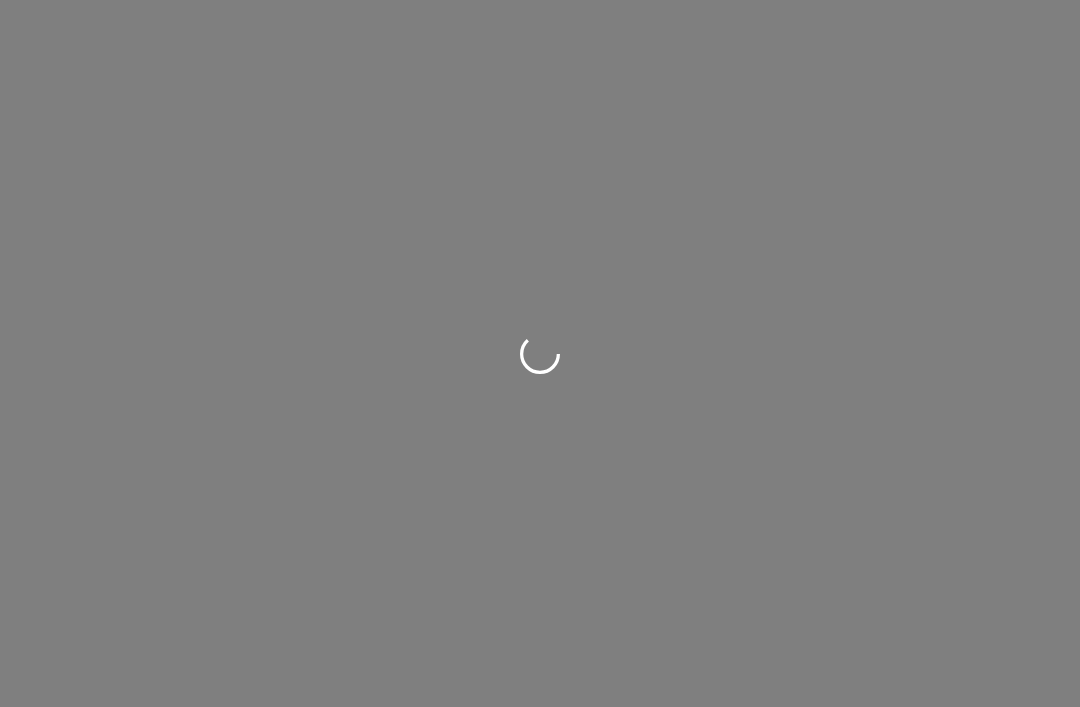 scroll, scrollTop: 0, scrollLeft: 0, axis: both 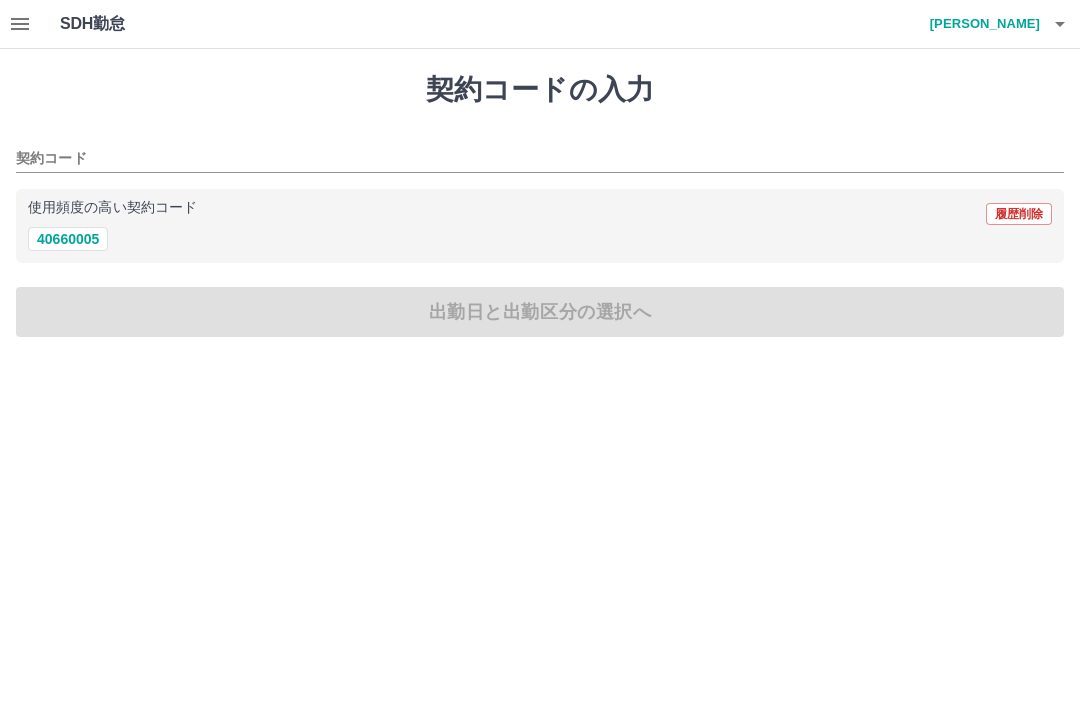 click on "40660005" at bounding box center (68, 239) 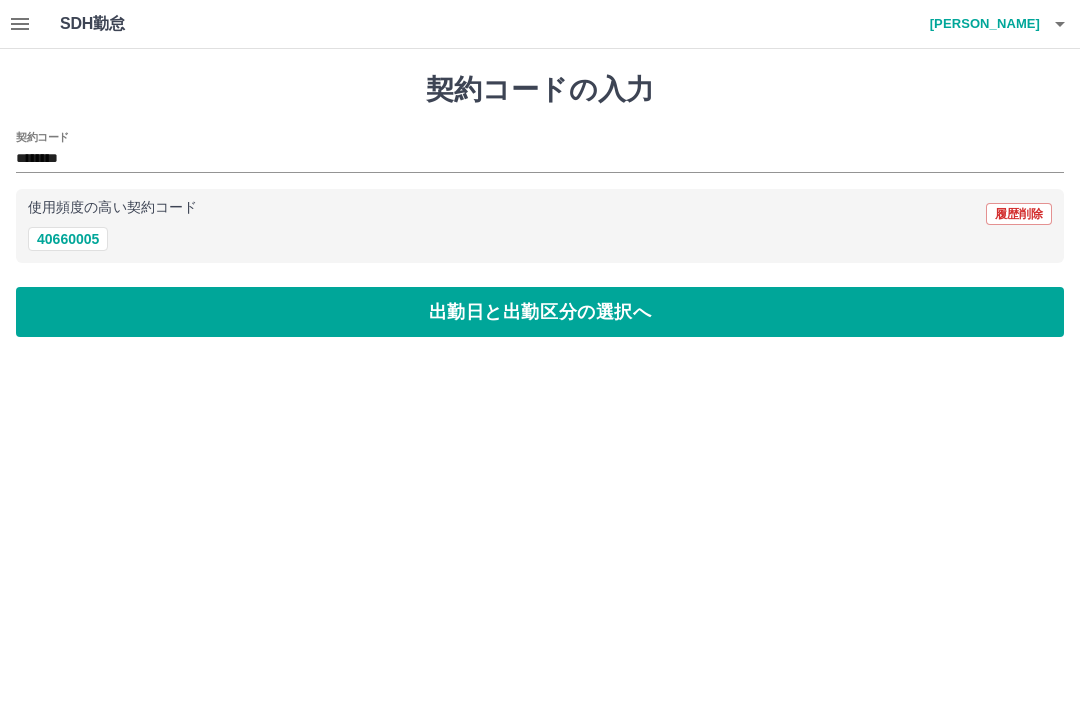 type on "********" 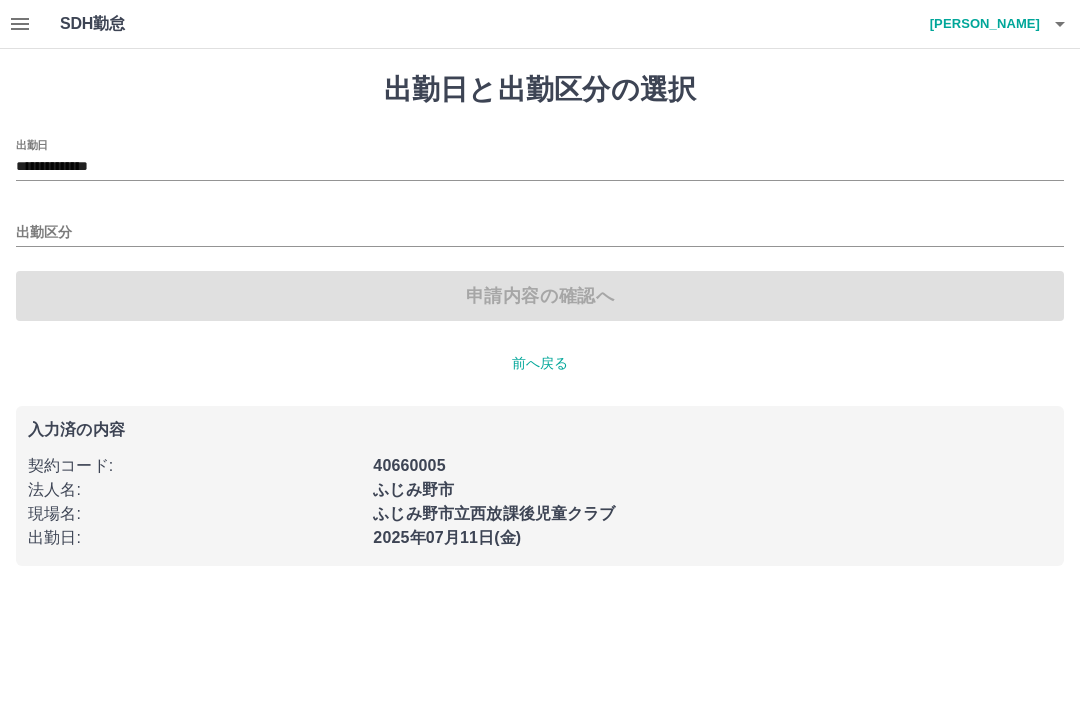 click on "出勤区分" at bounding box center [540, 233] 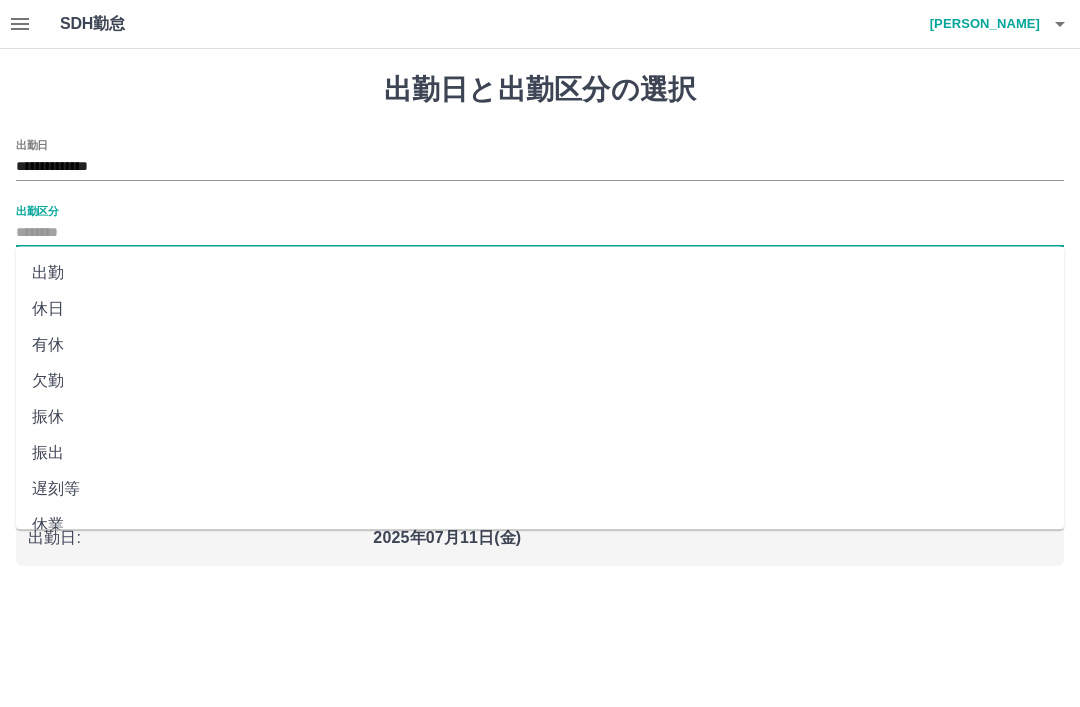 click on "出勤" at bounding box center (540, 273) 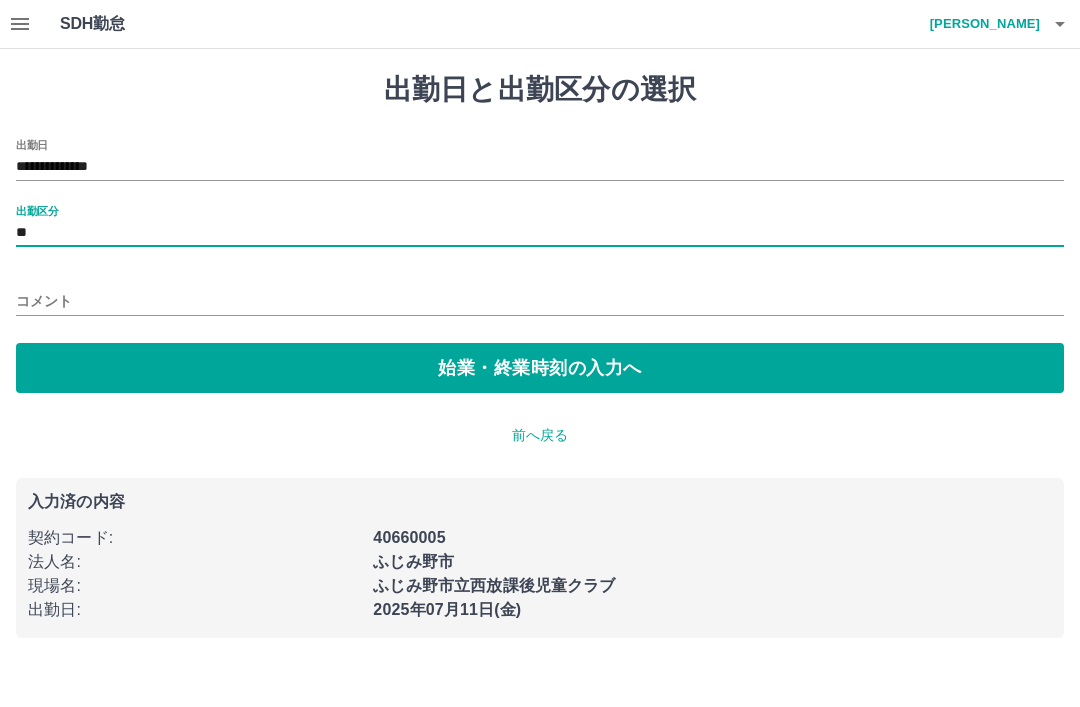 click on "始業・終業時刻の入力へ" at bounding box center (540, 368) 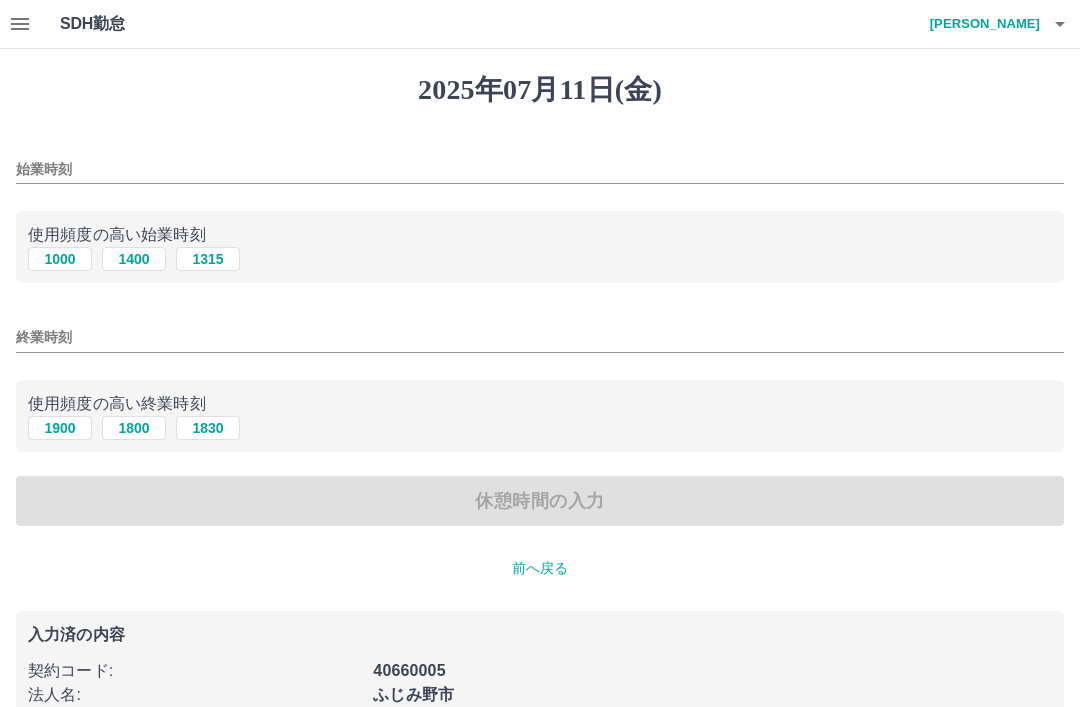 click on "1400" at bounding box center [134, 259] 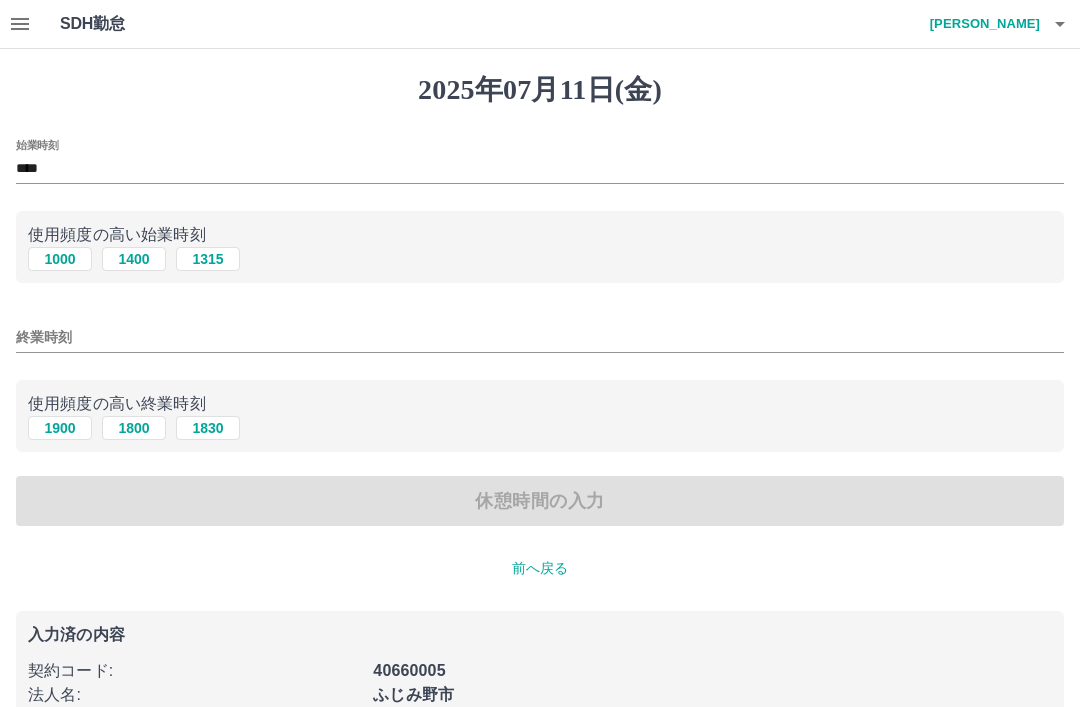 click on "1800" at bounding box center [134, 428] 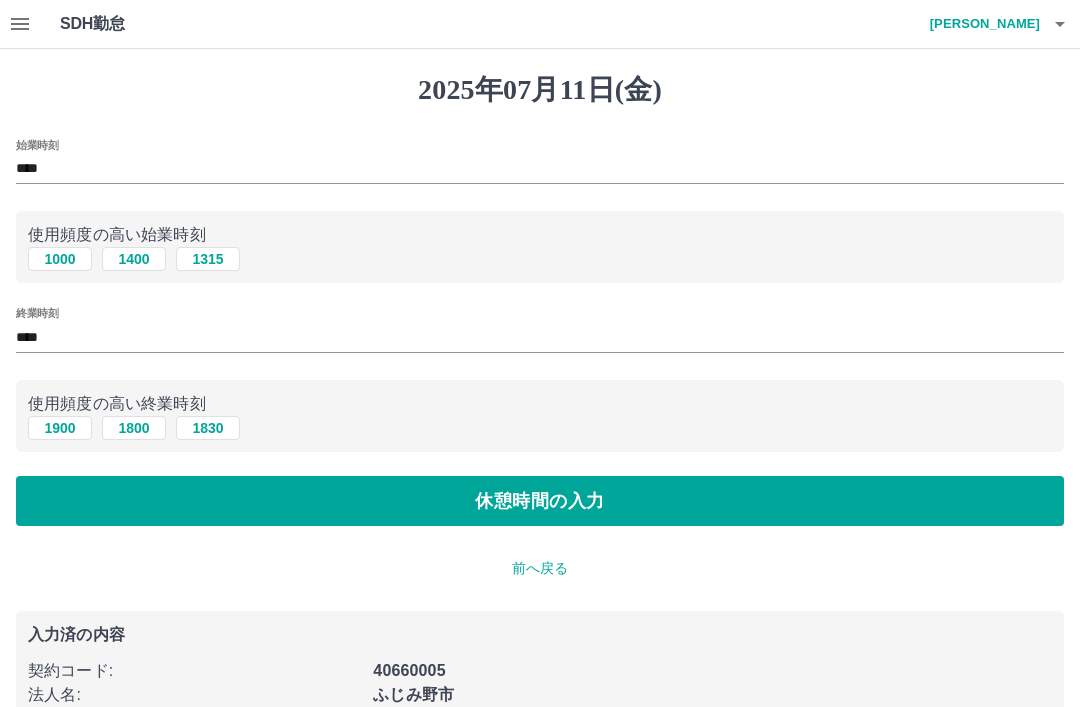 click on "休憩時間の入力" at bounding box center (540, 501) 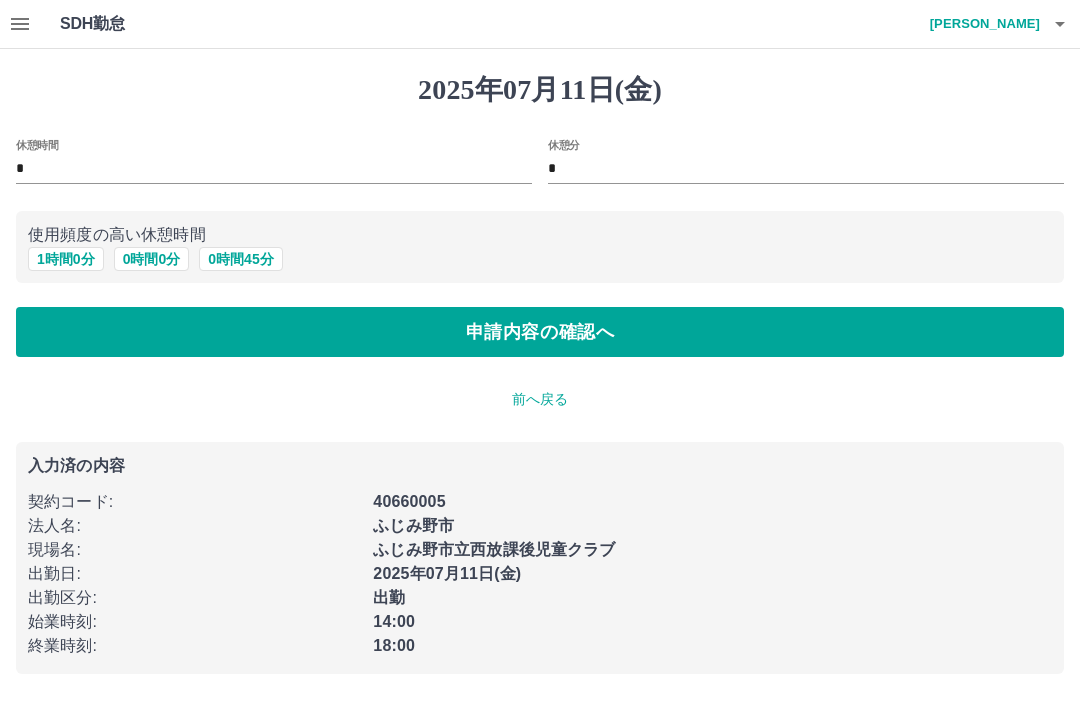 click on "申請内容の確認へ" at bounding box center (540, 332) 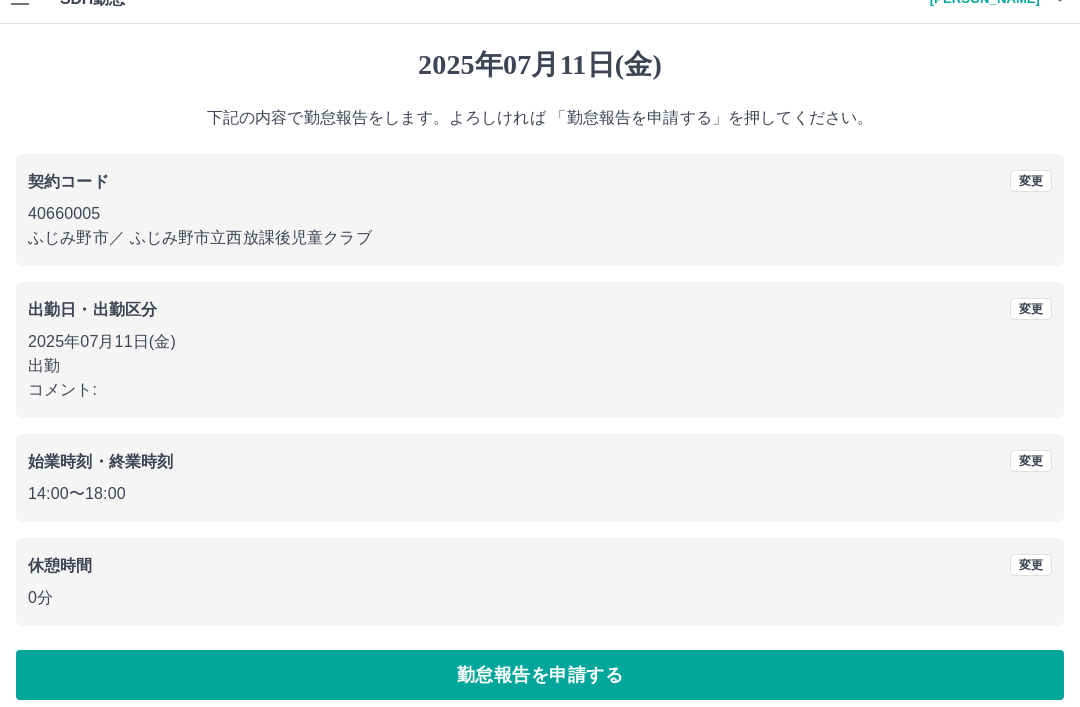 scroll, scrollTop: 41, scrollLeft: 0, axis: vertical 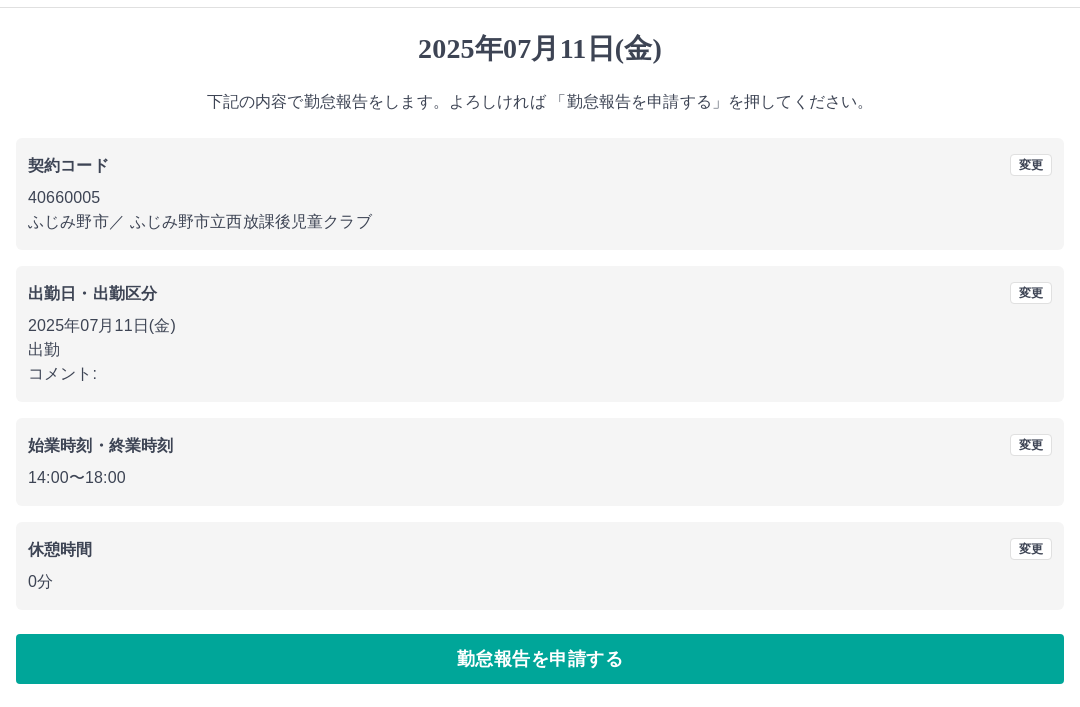 click on "勤怠報告を申請する" at bounding box center (540, 659) 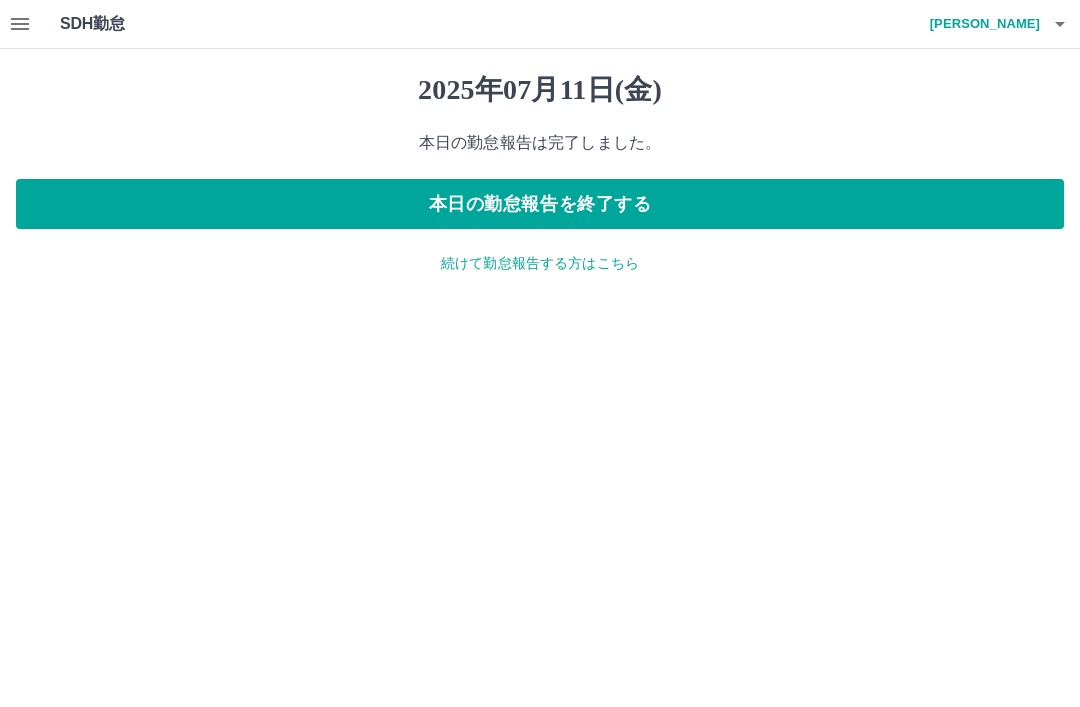 scroll, scrollTop: 0, scrollLeft: 0, axis: both 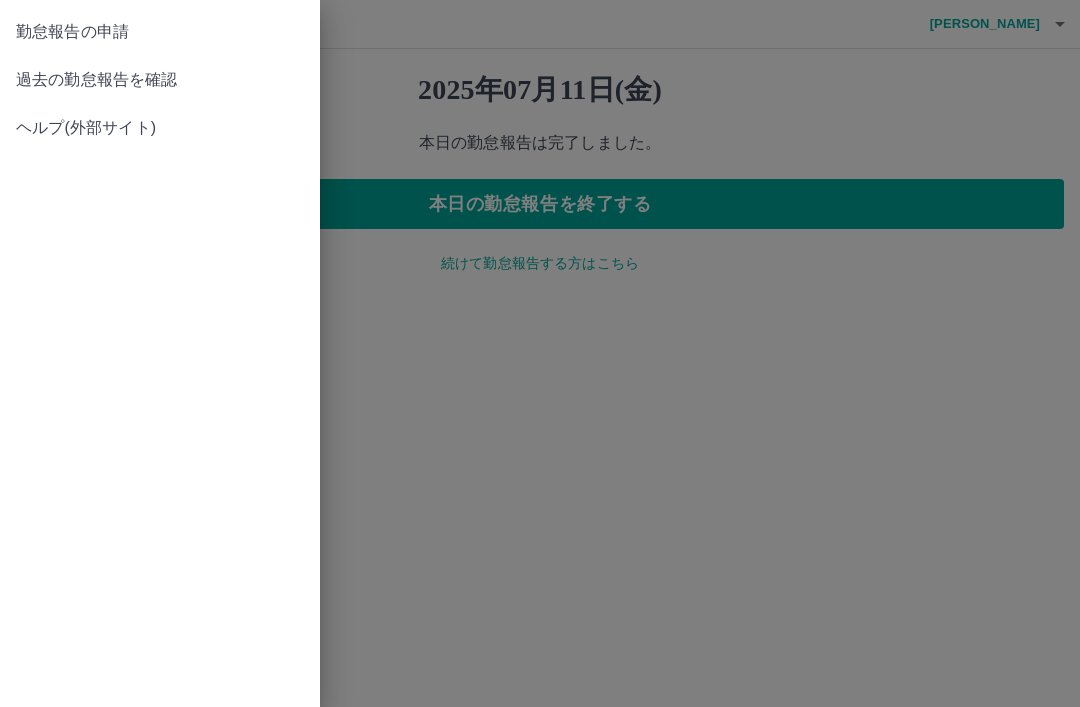 click on "勤怠報告の申請" at bounding box center [160, 32] 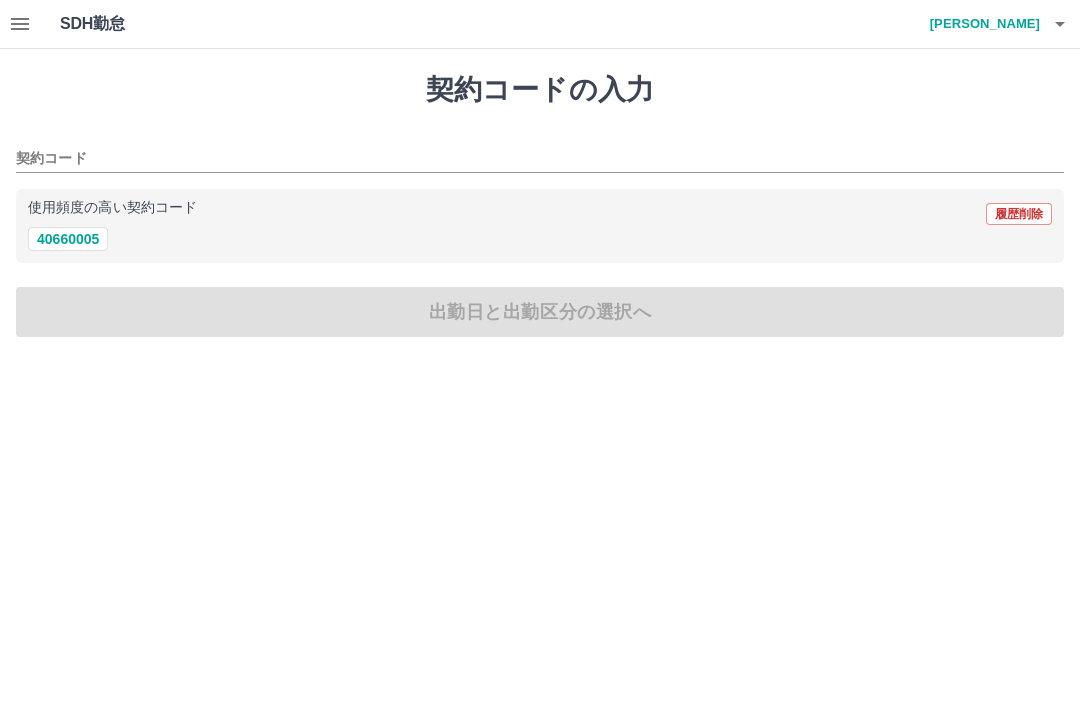 click on "40660005" at bounding box center (68, 239) 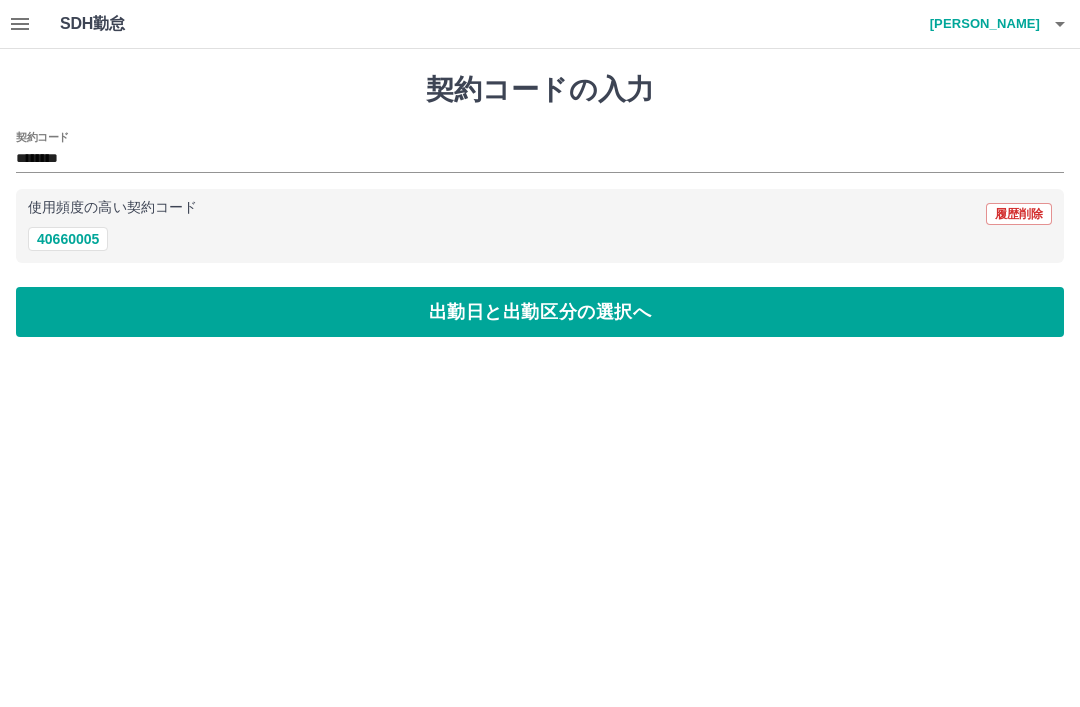 type on "********" 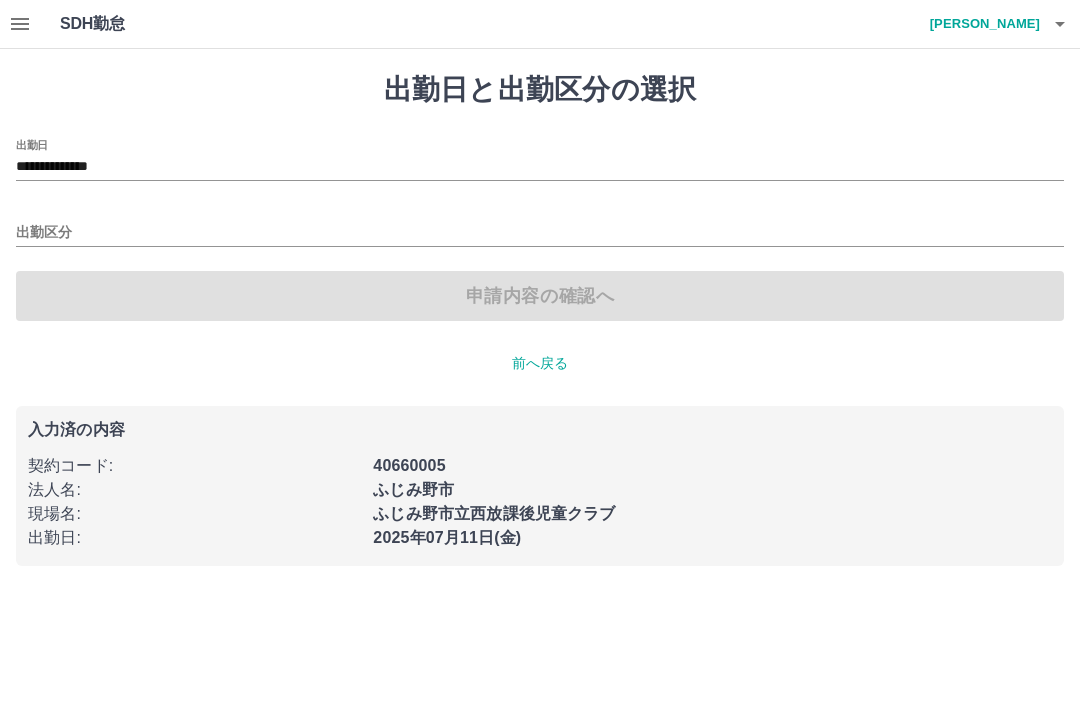 click on "**********" at bounding box center (540, 167) 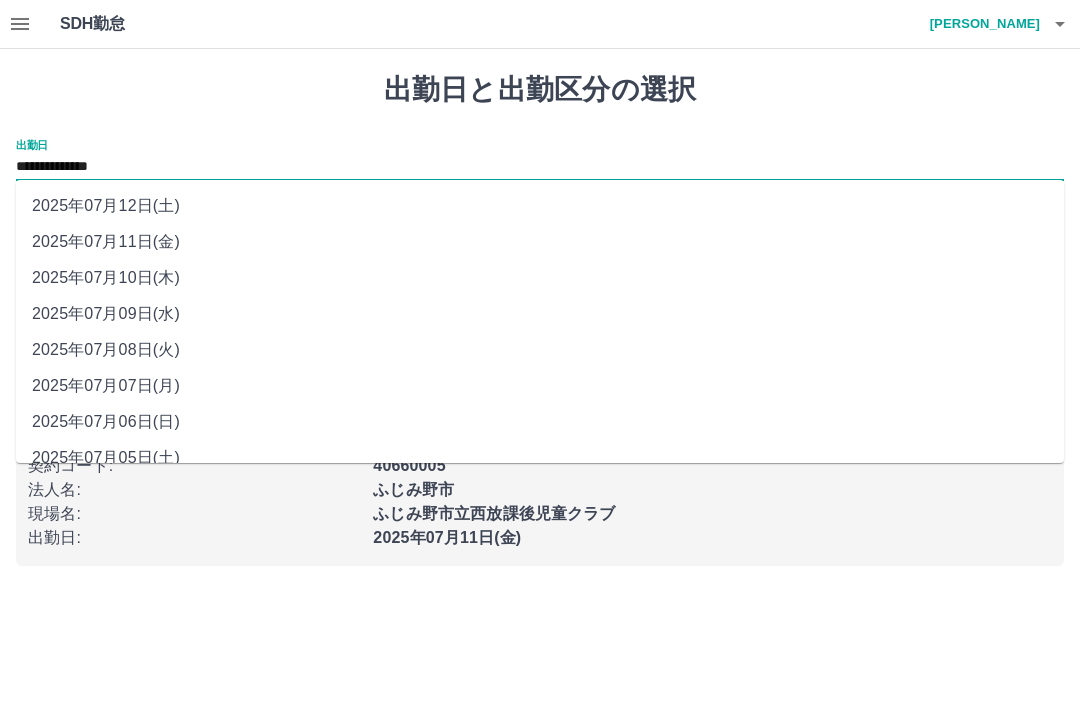 click on "2025年07月12日(土)" at bounding box center [540, 206] 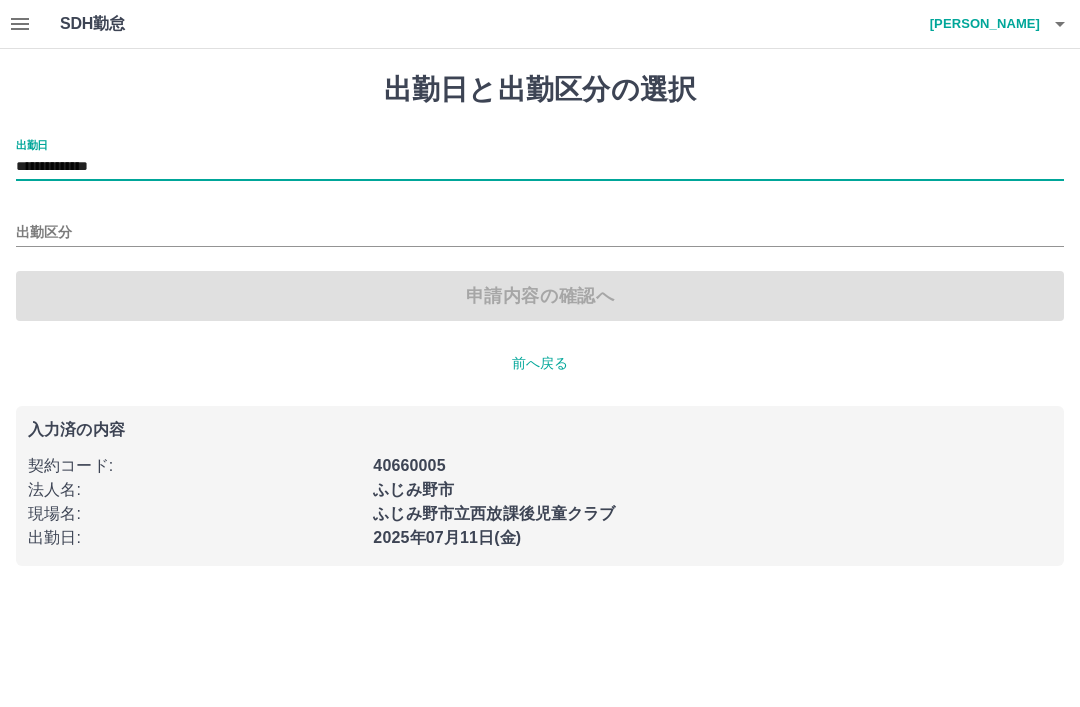 click on "出勤区分" at bounding box center (540, 233) 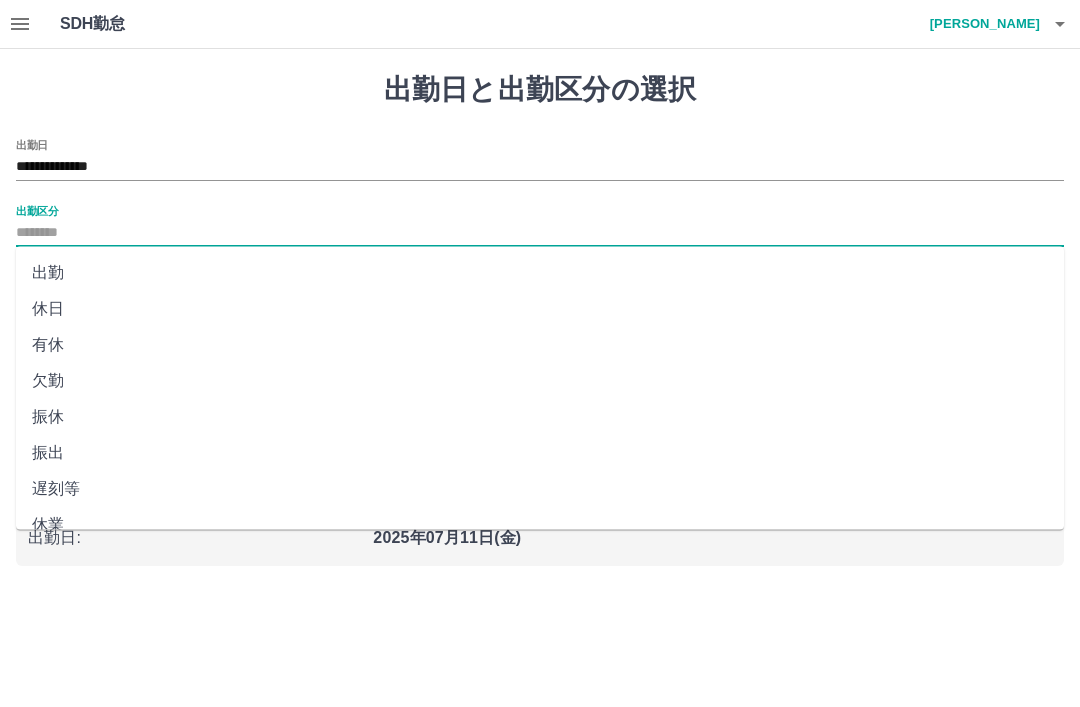 click on "休日" at bounding box center [540, 309] 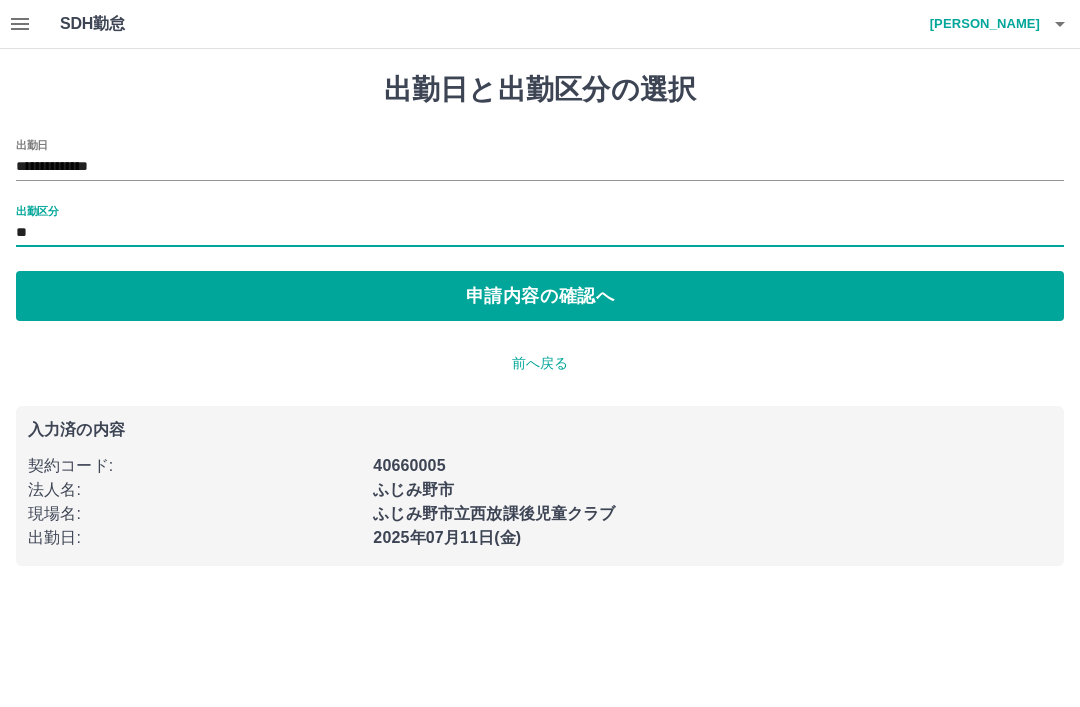 click on "申請内容の確認へ" at bounding box center (540, 296) 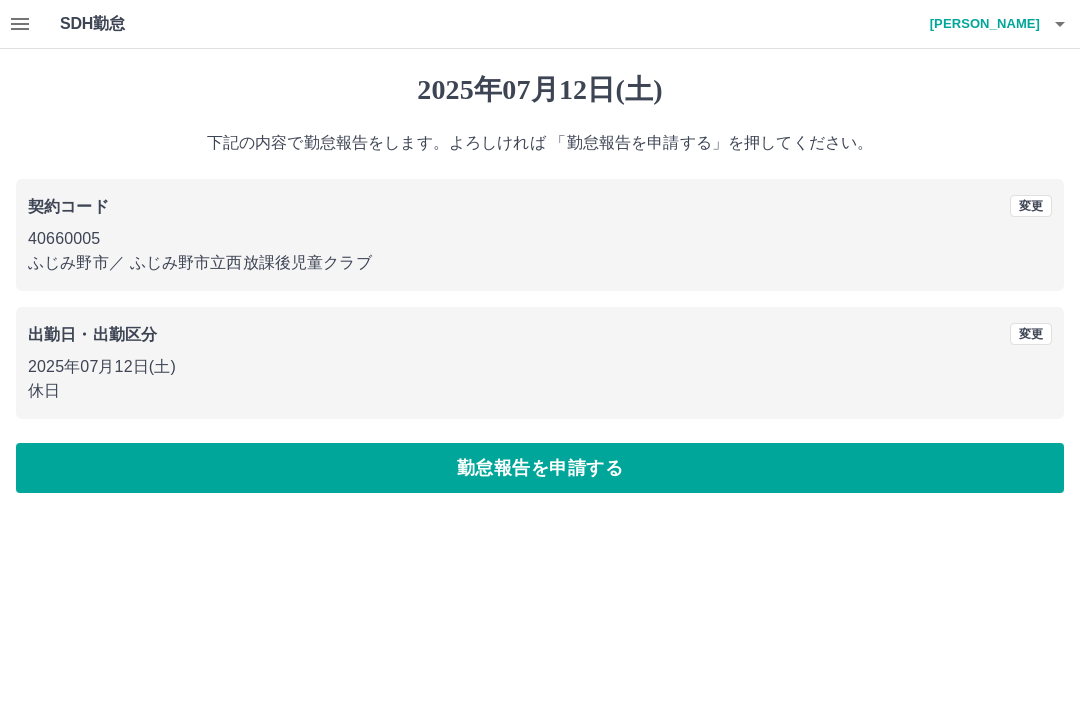 click on "勤怠報告を申請する" at bounding box center [540, 468] 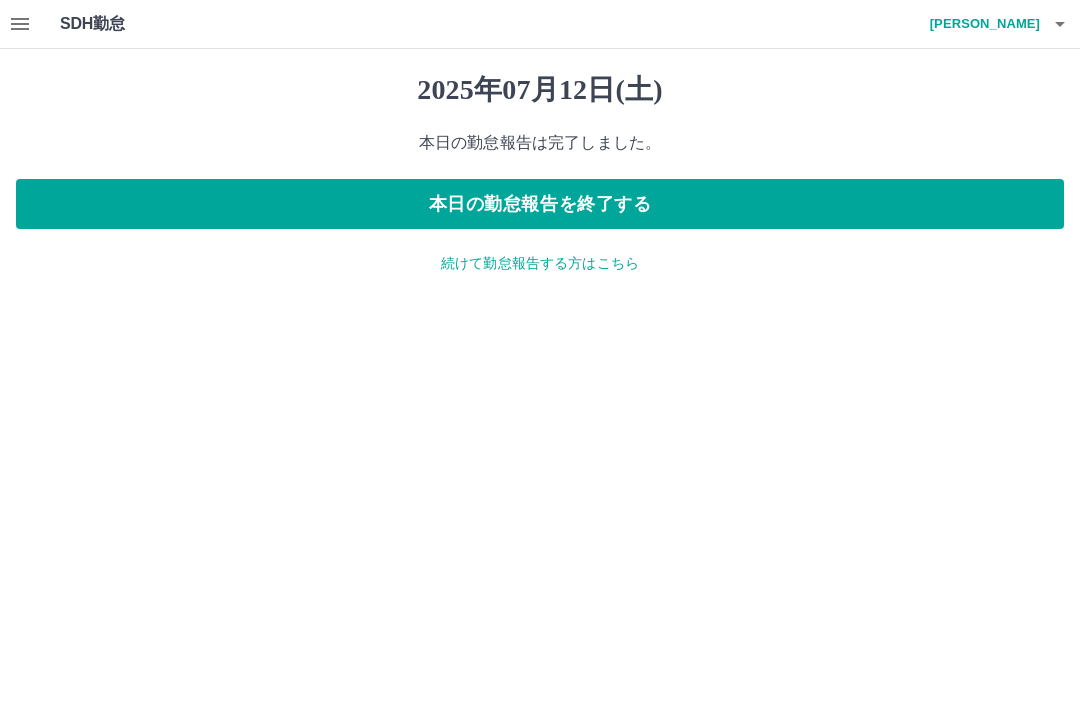 click on "本日の勤怠報告を終了する" at bounding box center [540, 204] 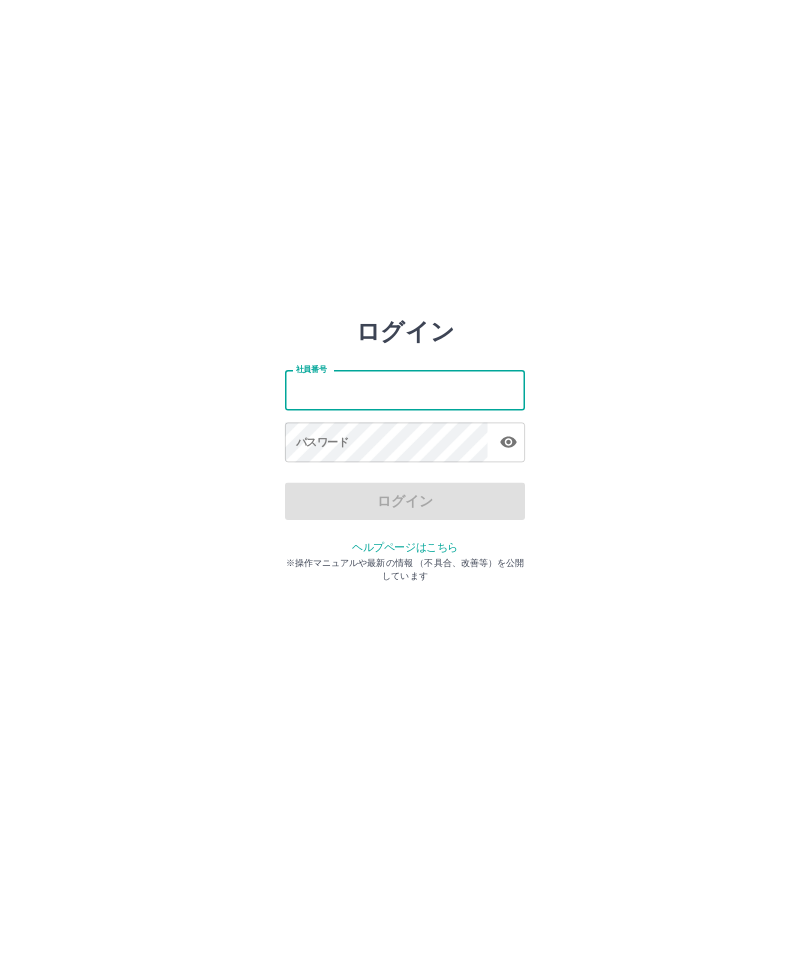 scroll, scrollTop: 0, scrollLeft: 0, axis: both 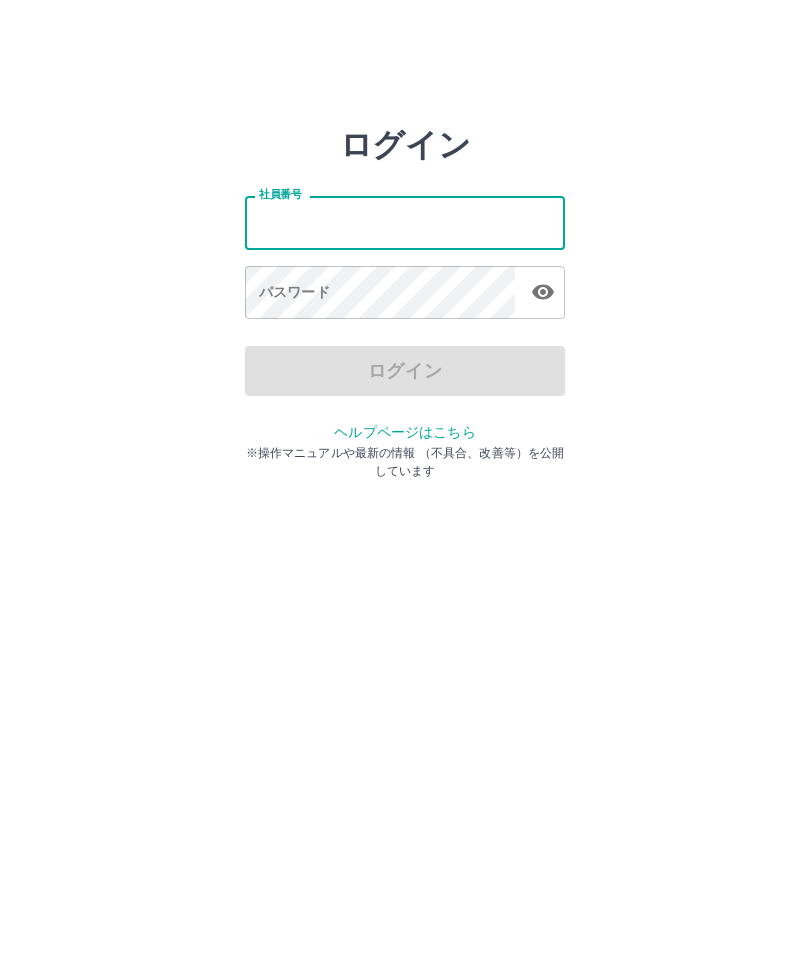 click on "社員番号" at bounding box center [405, 222] 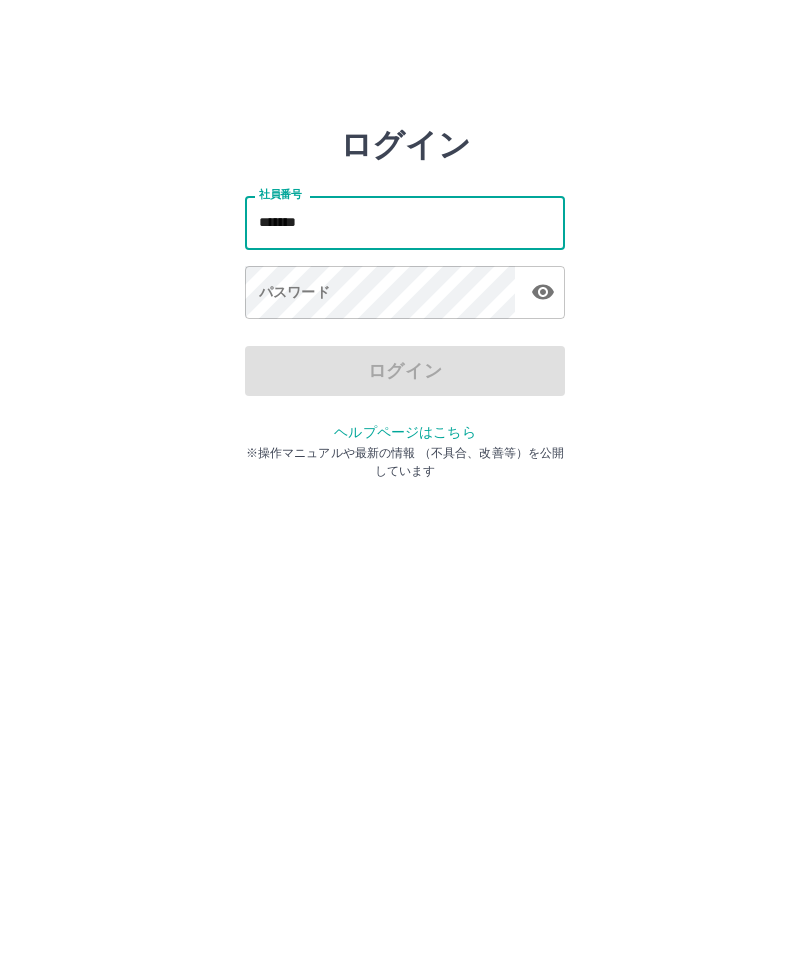 type on "*******" 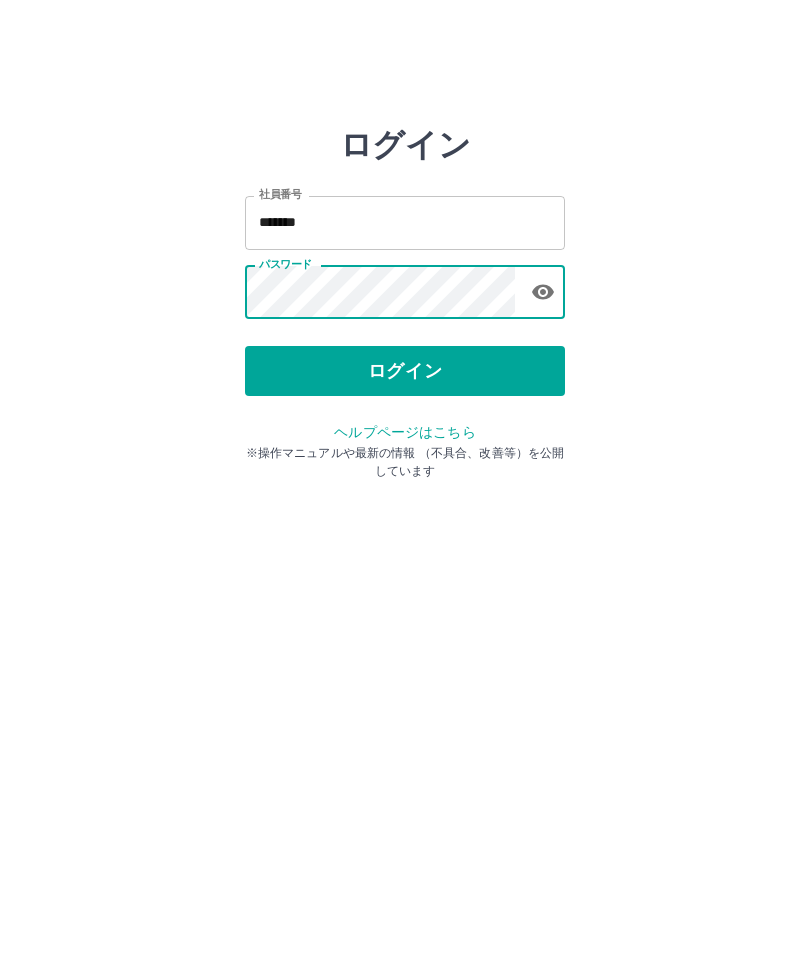 click on "ログイン" at bounding box center (405, 371) 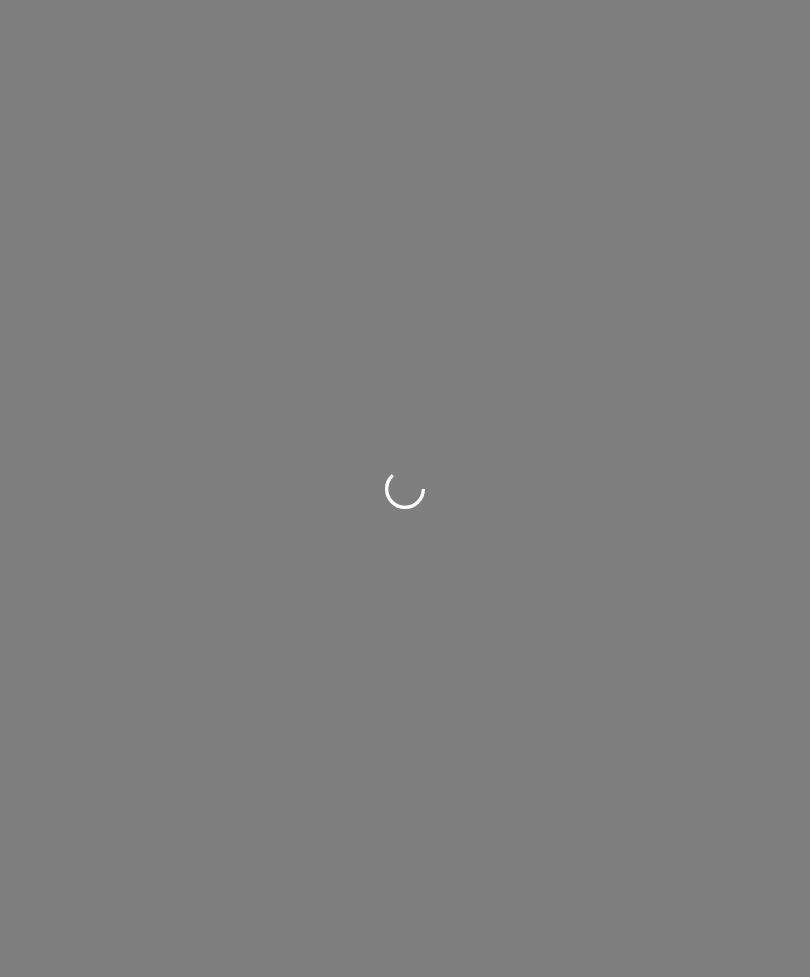 scroll, scrollTop: 0, scrollLeft: 0, axis: both 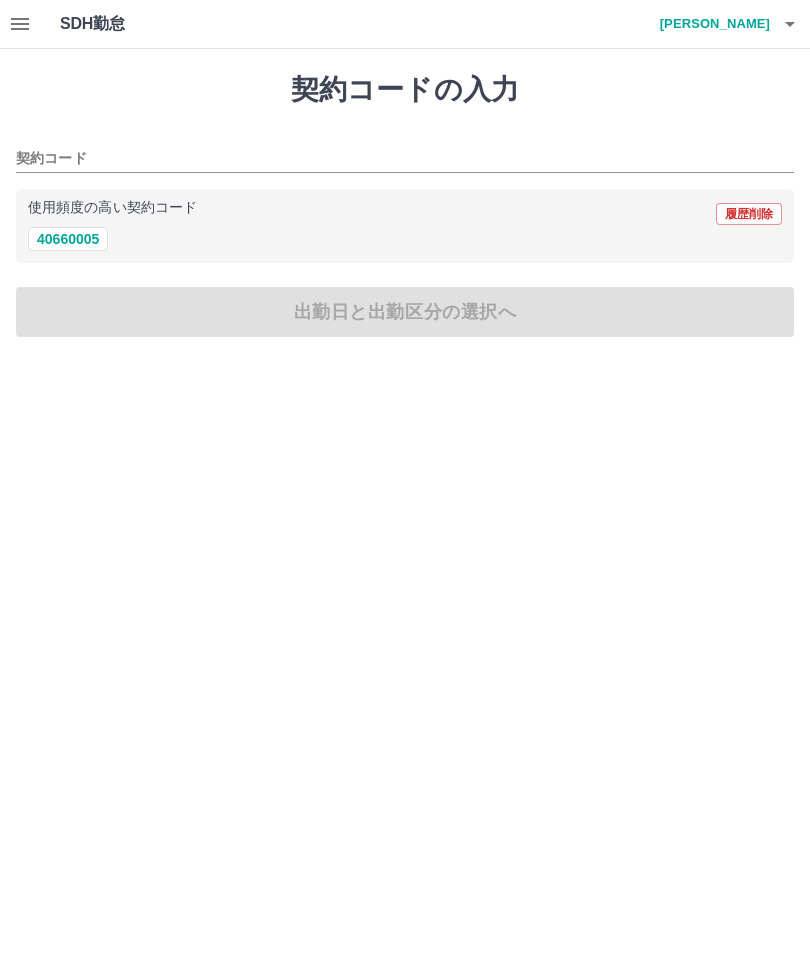 click on "40660005" at bounding box center (68, 239) 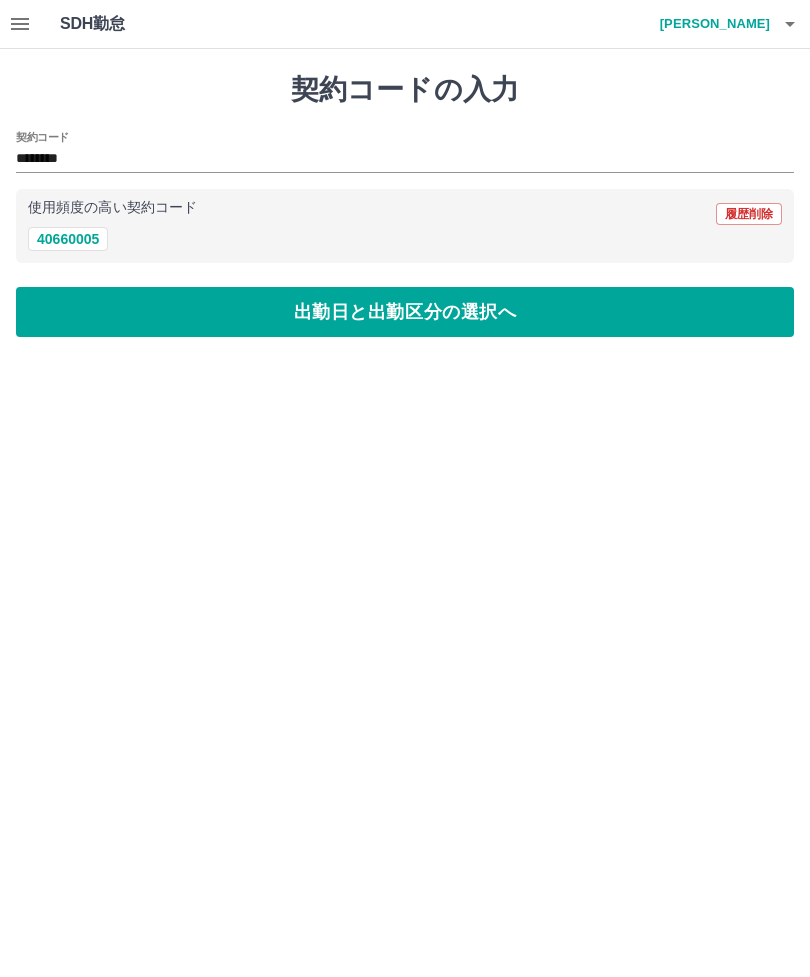 type on "********" 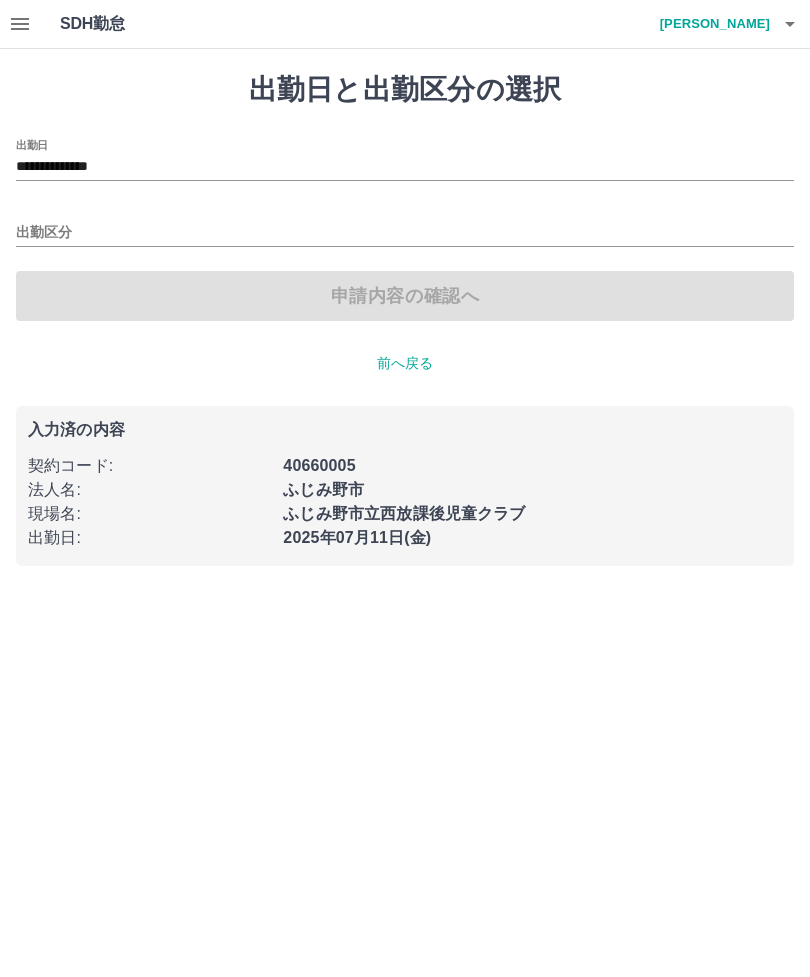 click on "出勤区分" at bounding box center [405, 233] 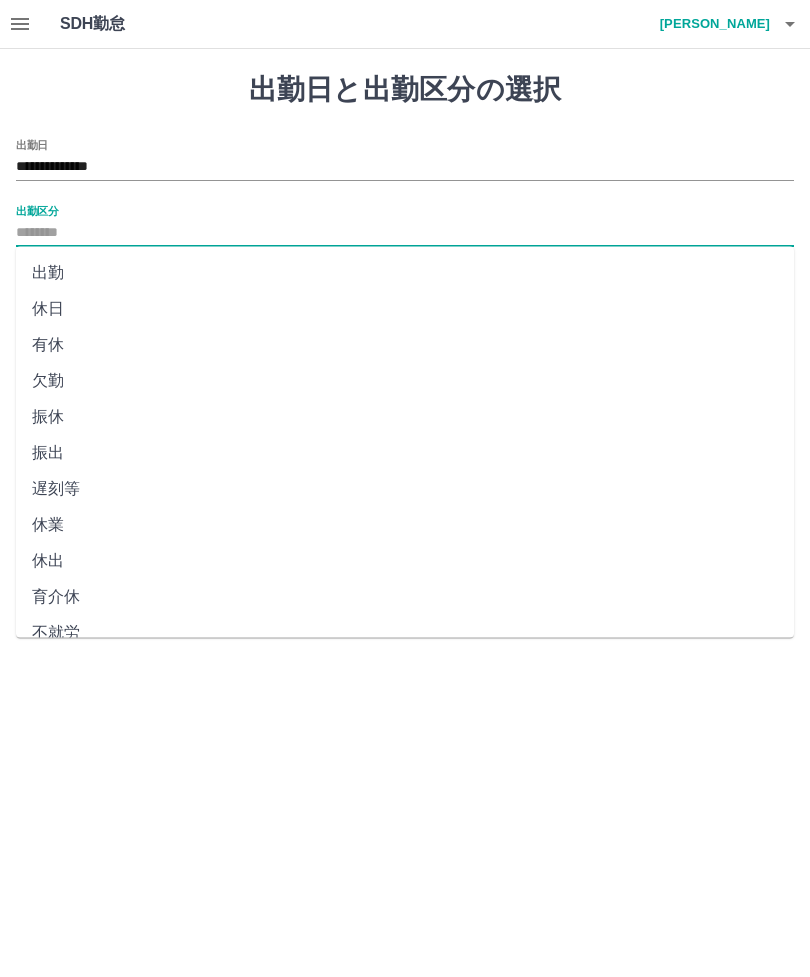 click on "出勤" at bounding box center [405, 273] 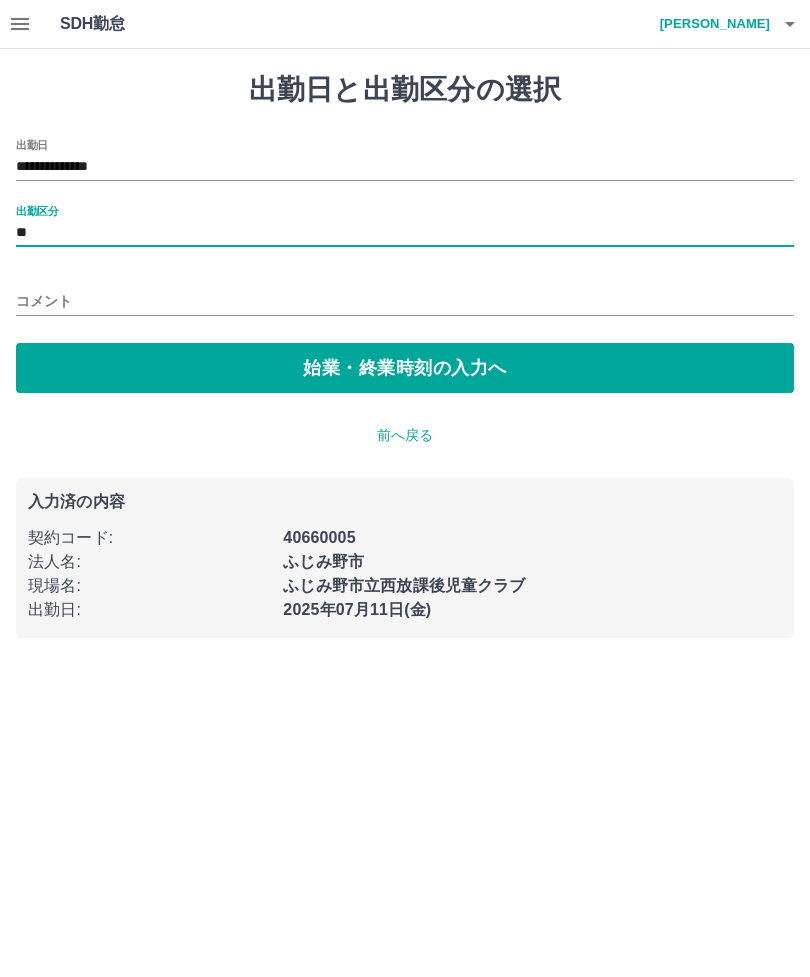 click on "始業・終業時刻の入力へ" at bounding box center [405, 368] 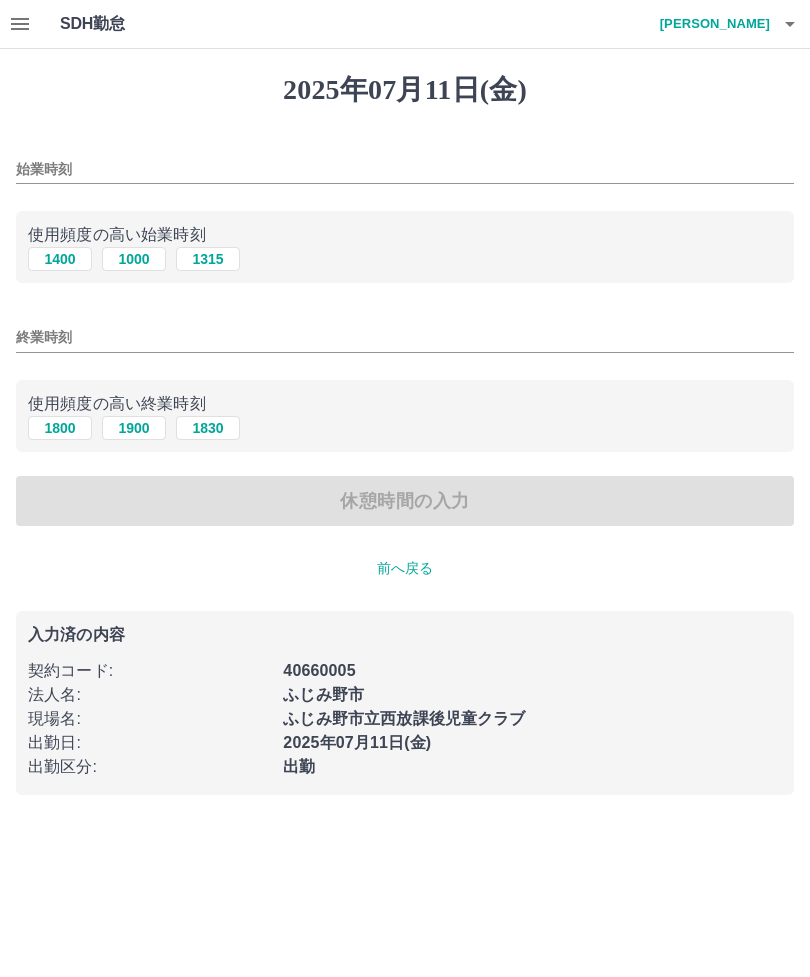 click on "1400" at bounding box center (60, 259) 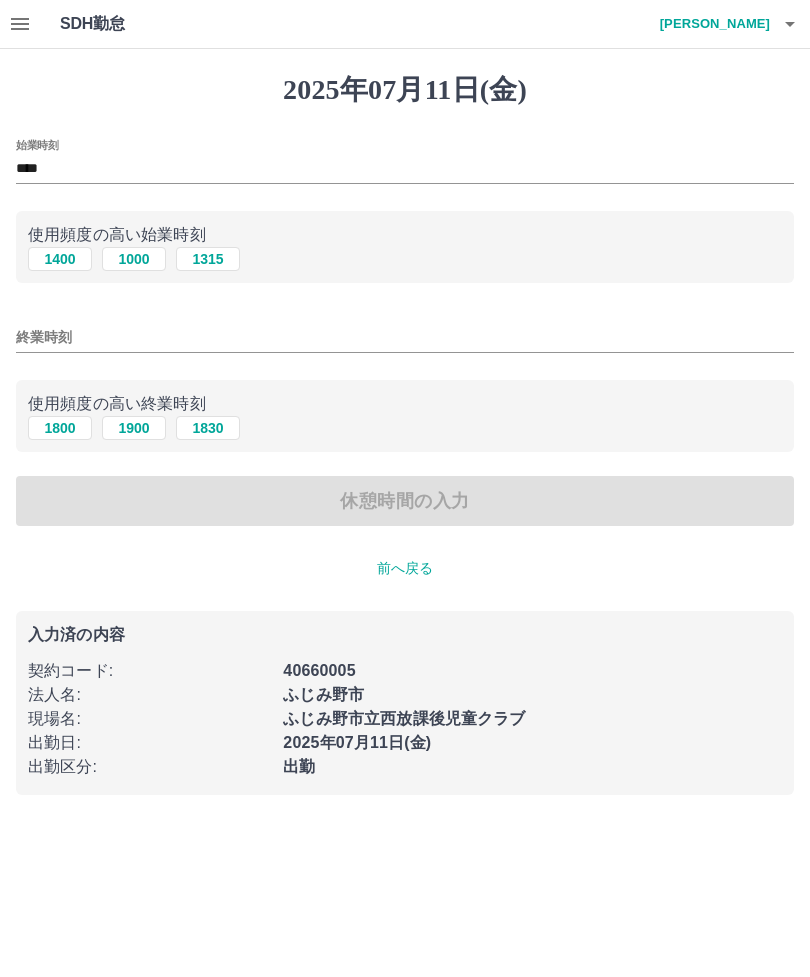 click on "1800" at bounding box center [60, 428] 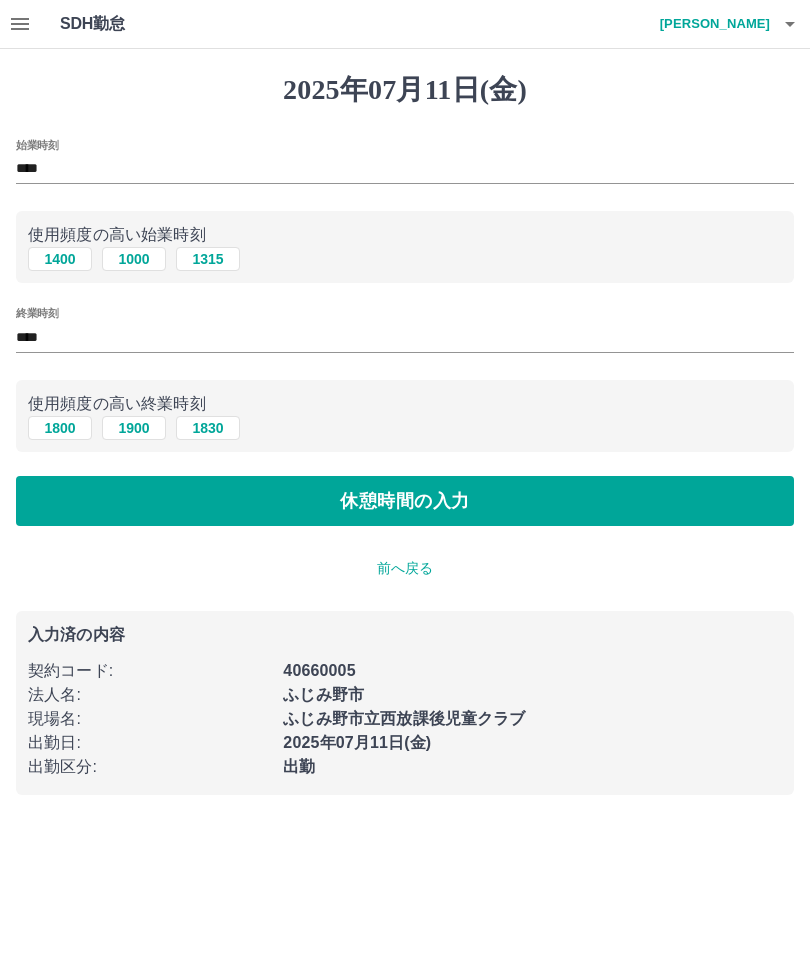 click on "休憩時間の入力" at bounding box center [405, 501] 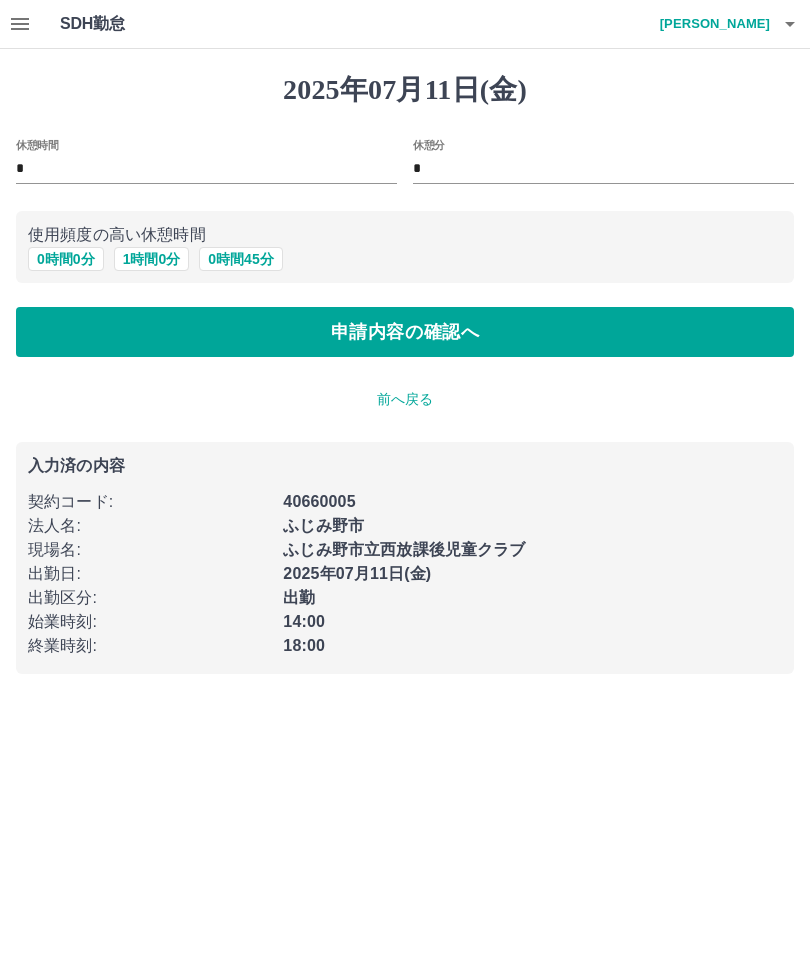 click on "0 時間 0 分" at bounding box center [66, 259] 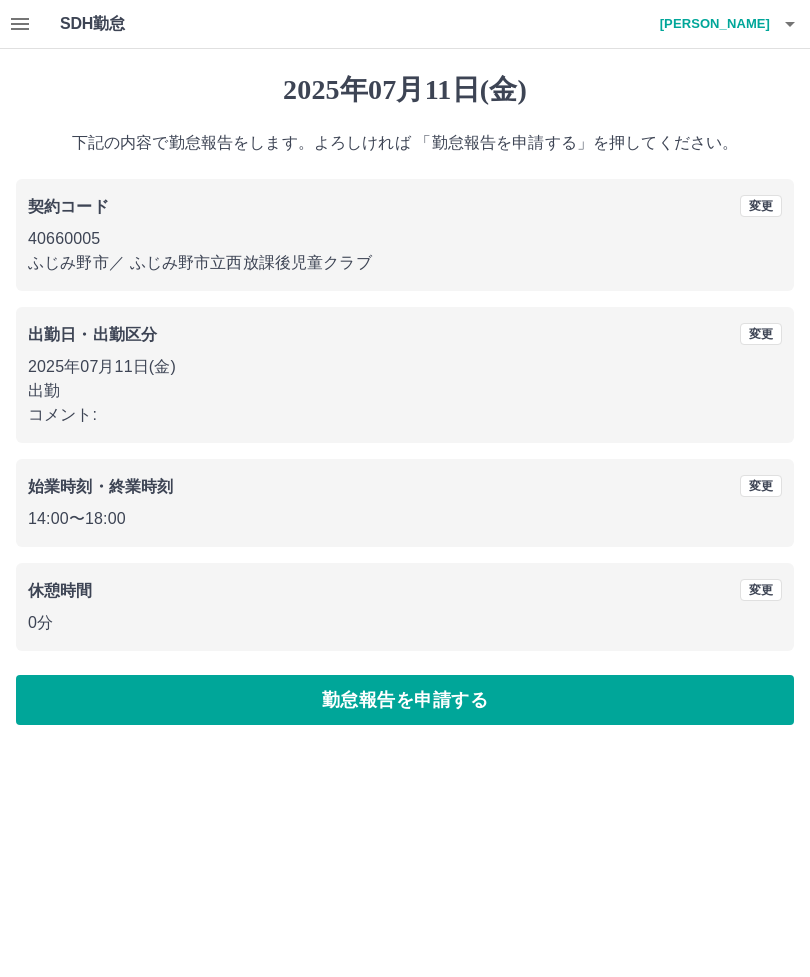 click on "勤怠報告を申請する" at bounding box center (405, 700) 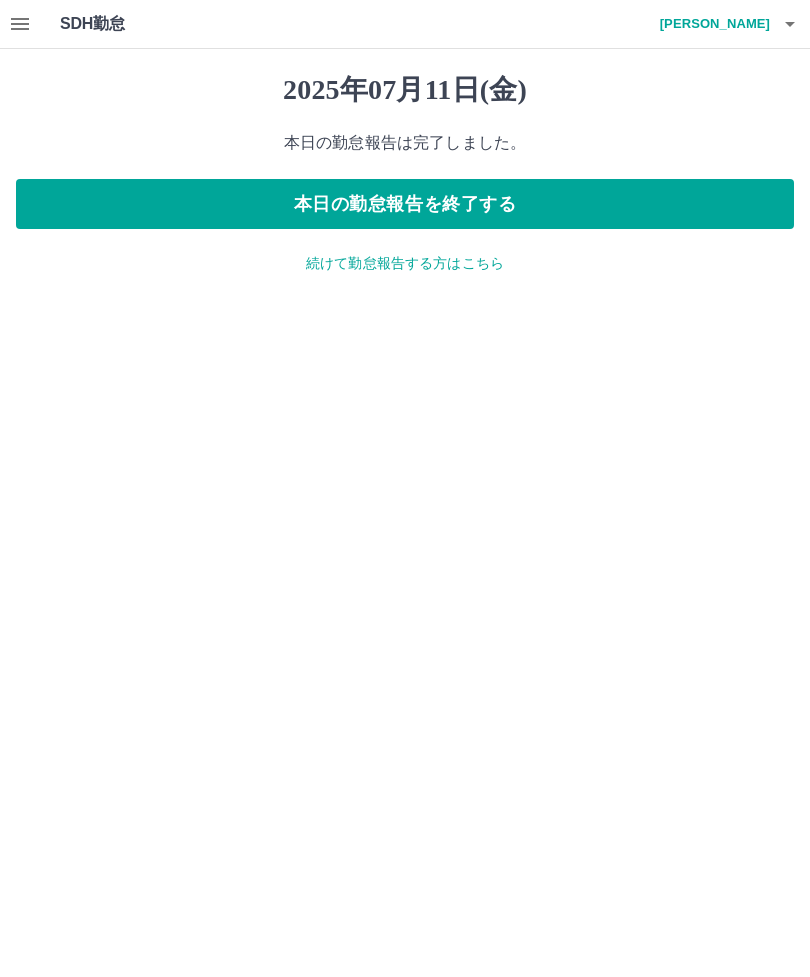click on "本日の勤怠報告を終了する" at bounding box center [405, 204] 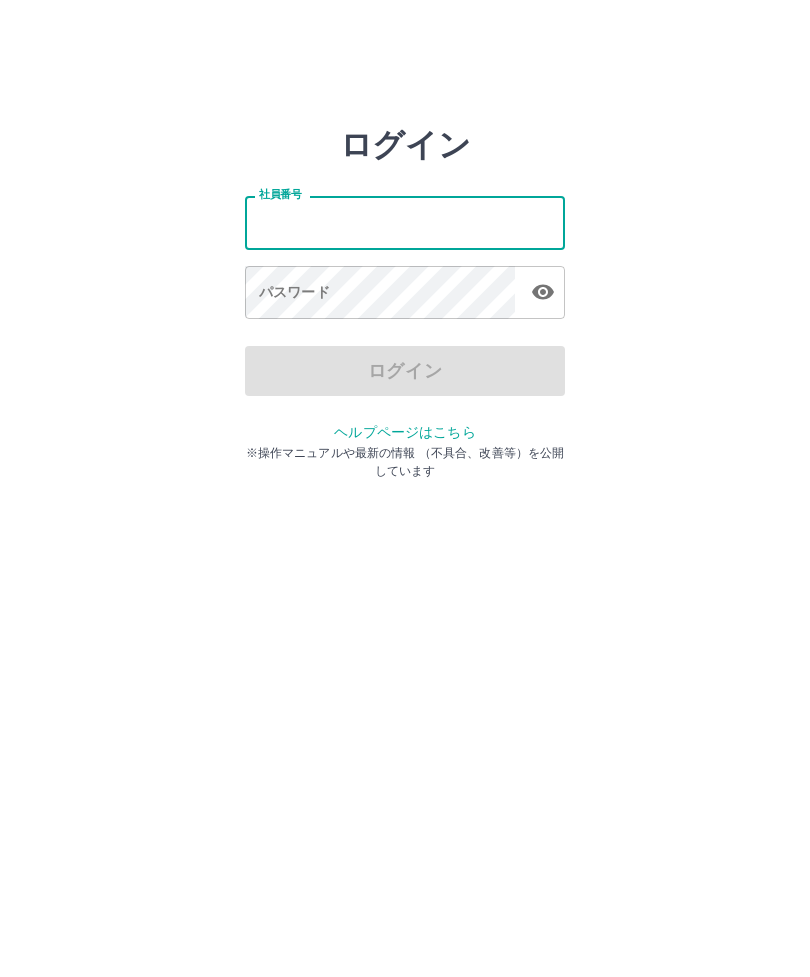 scroll, scrollTop: 0, scrollLeft: 0, axis: both 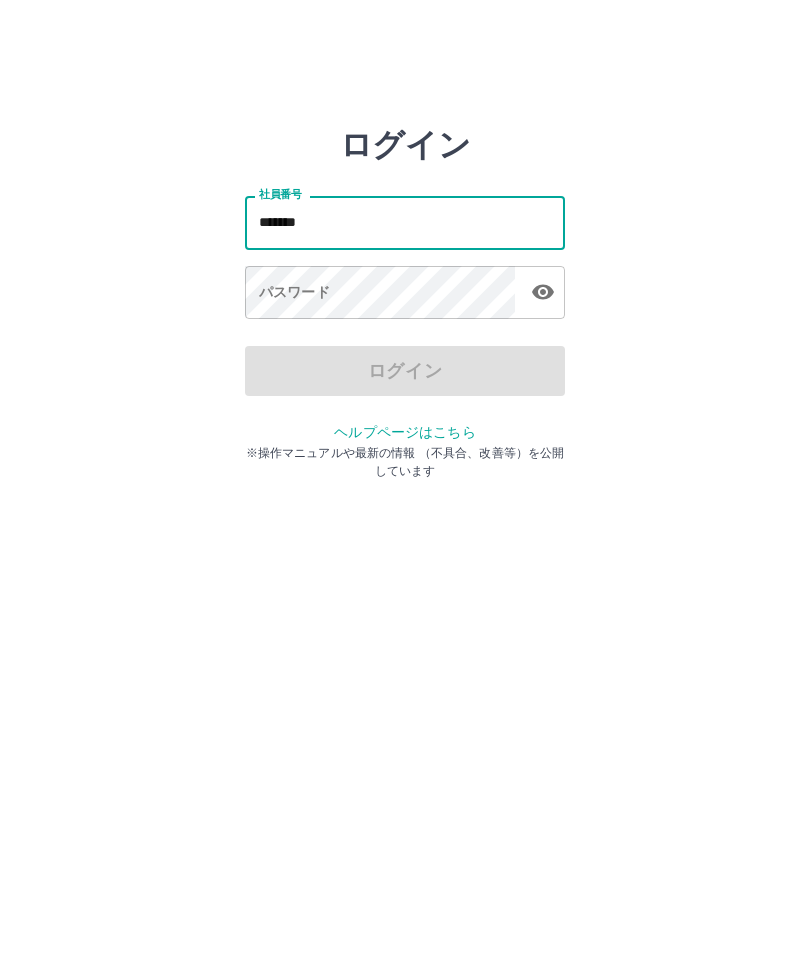 type on "*******" 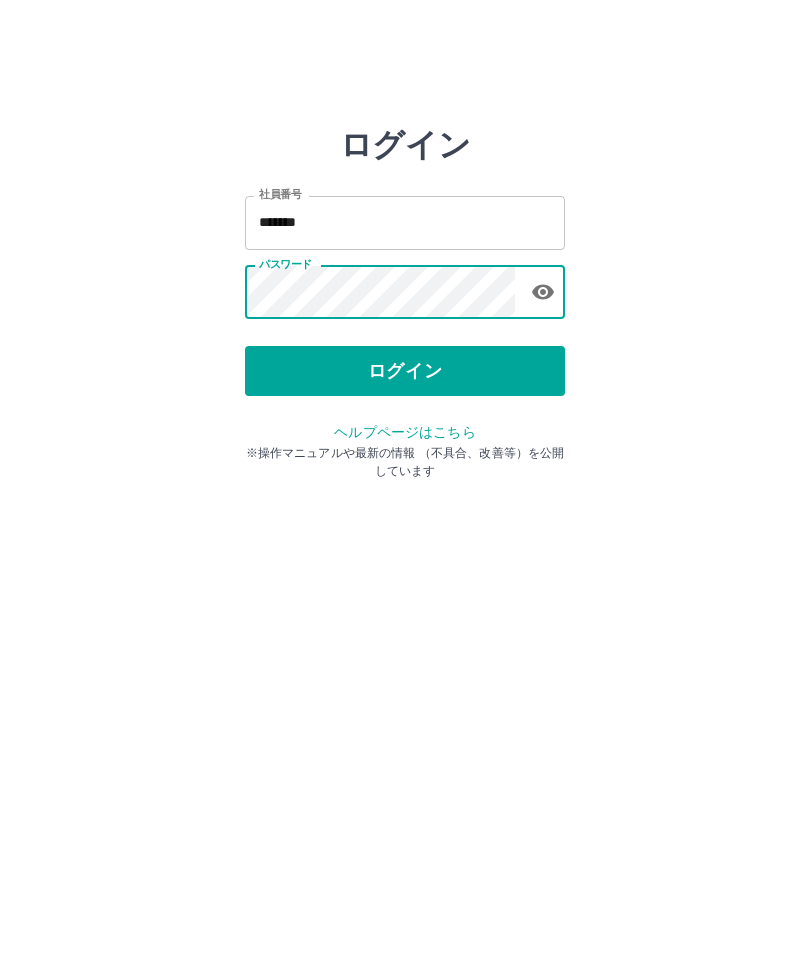 click on "ログイン" at bounding box center [405, 371] 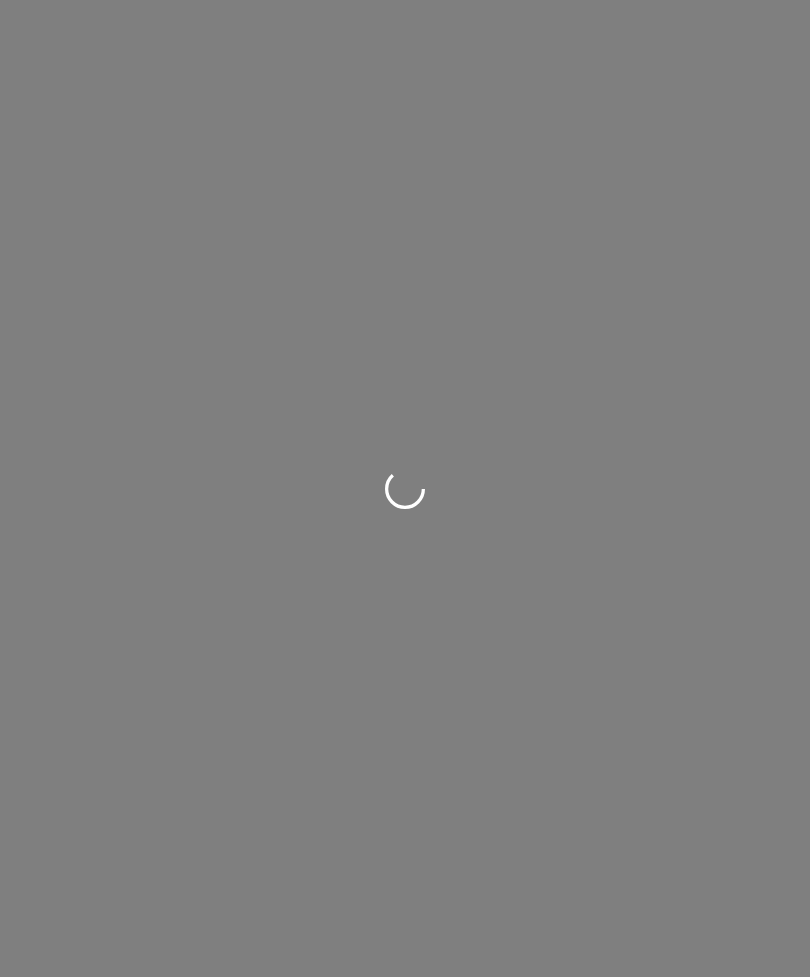 scroll, scrollTop: 0, scrollLeft: 0, axis: both 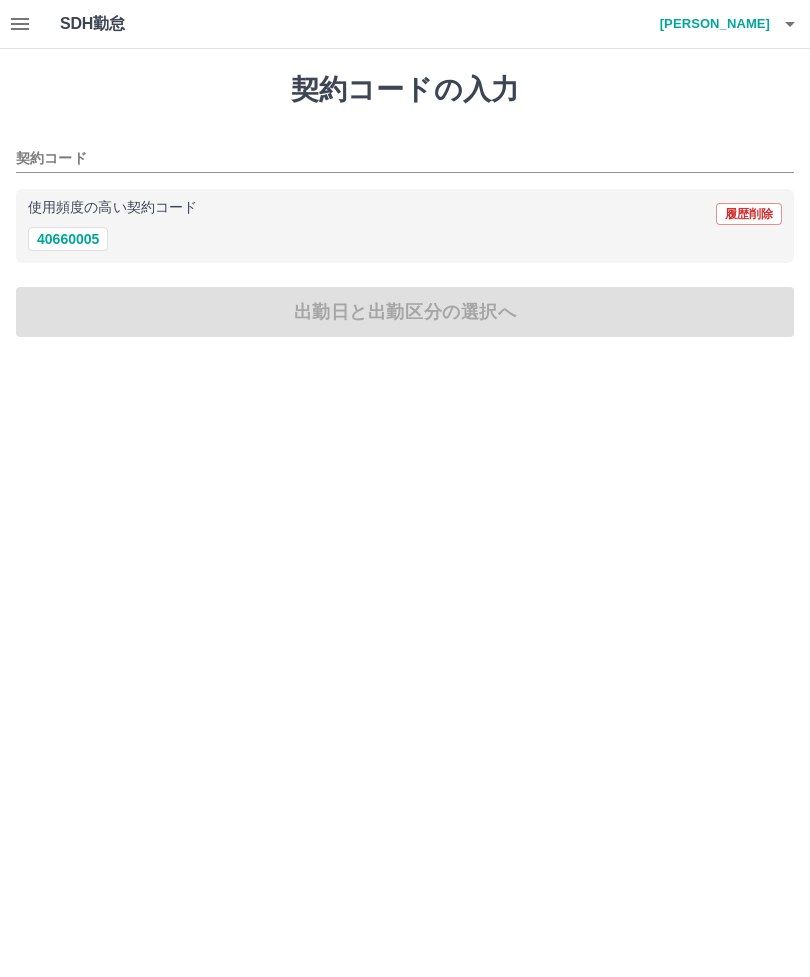 click on "40660005" at bounding box center [68, 239] 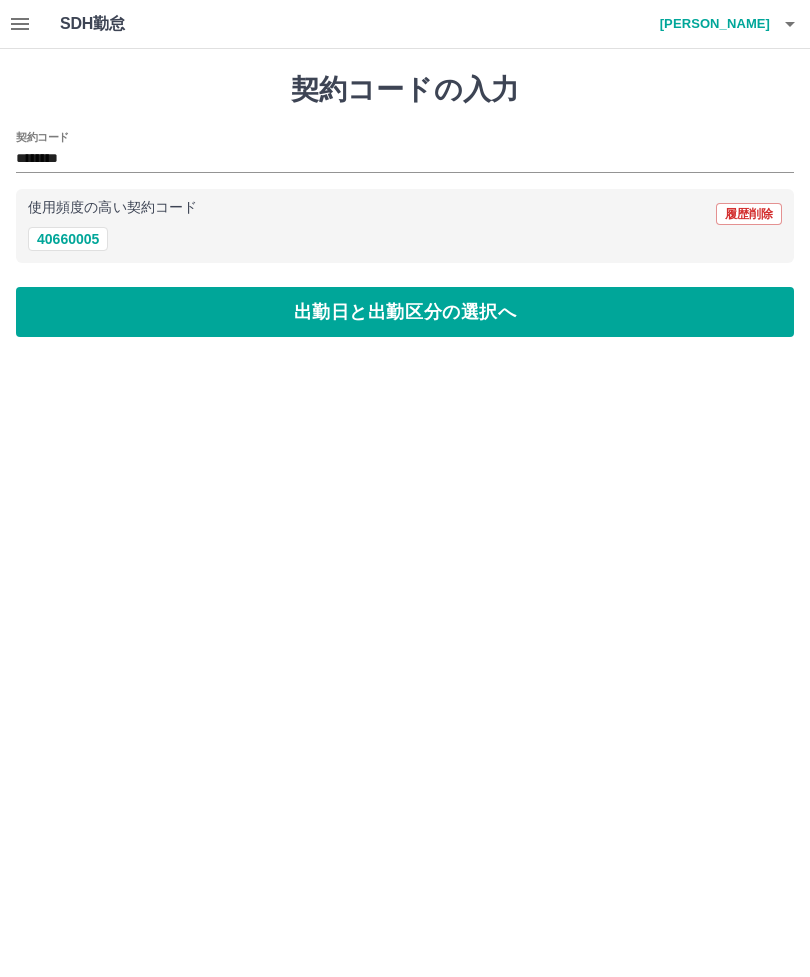 click on "出勤日と出勤区分の選択へ" at bounding box center (405, 312) 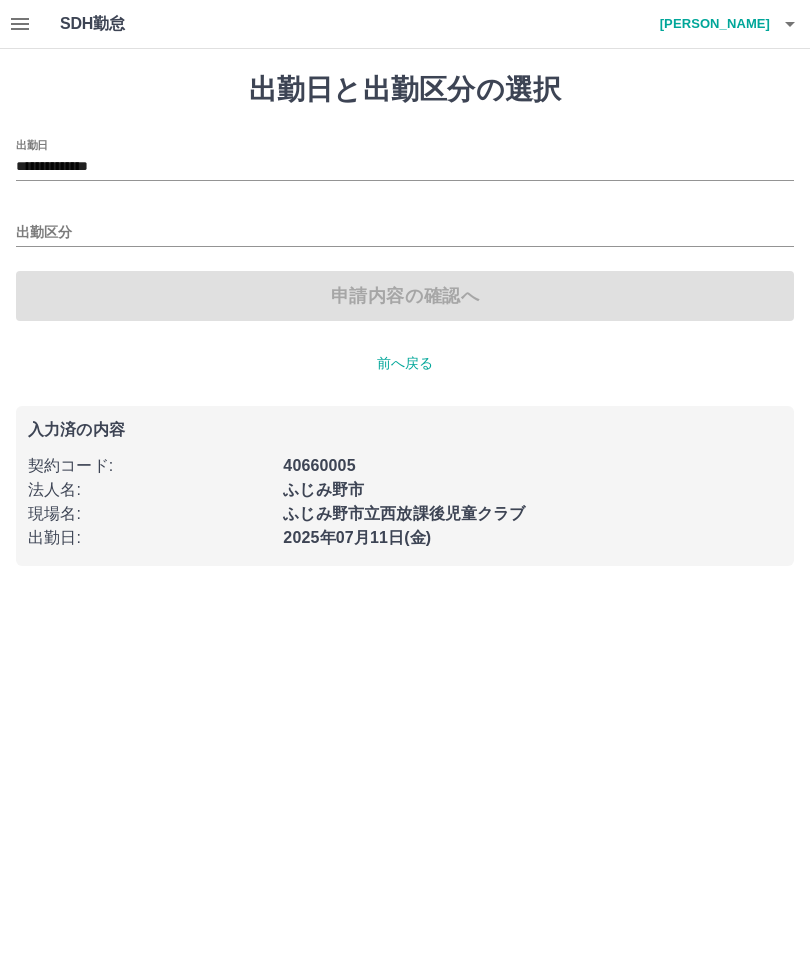 click on "出勤区分" at bounding box center [405, 233] 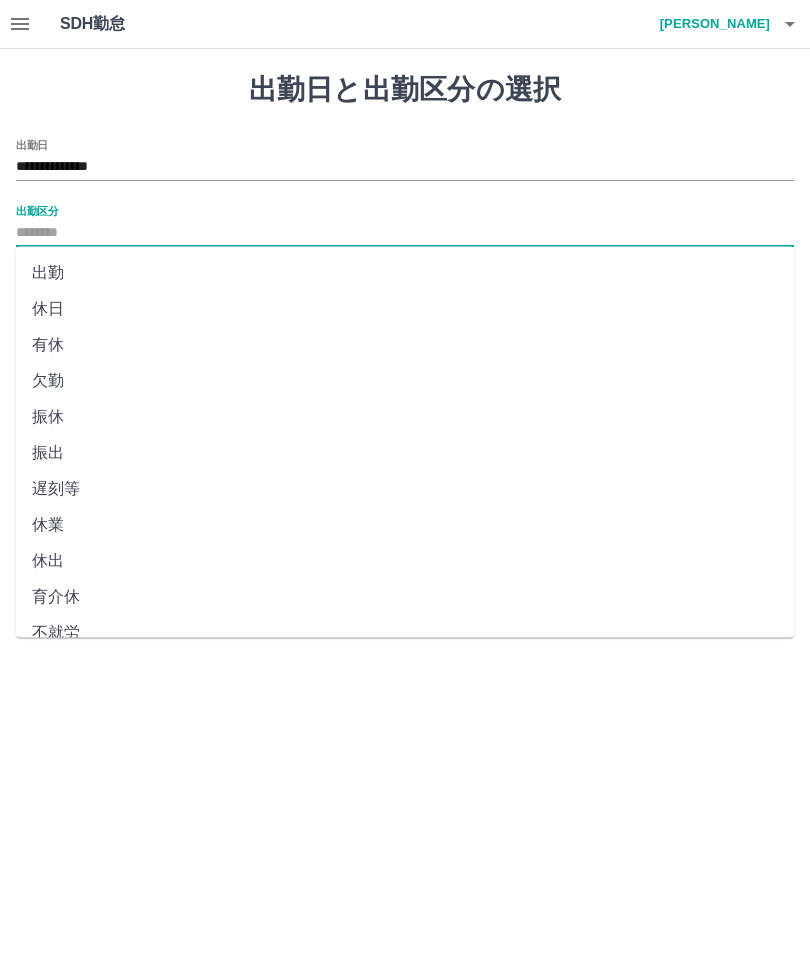 click on "出勤" at bounding box center [405, 273] 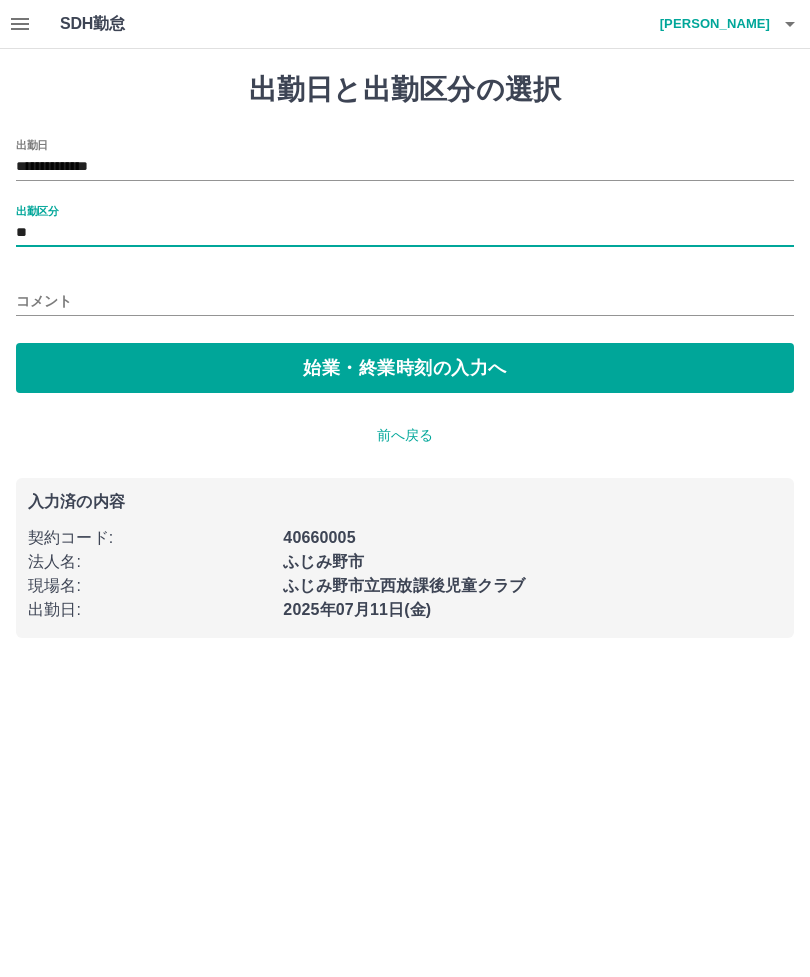 click on "始業・終業時刻の入力へ" at bounding box center (405, 368) 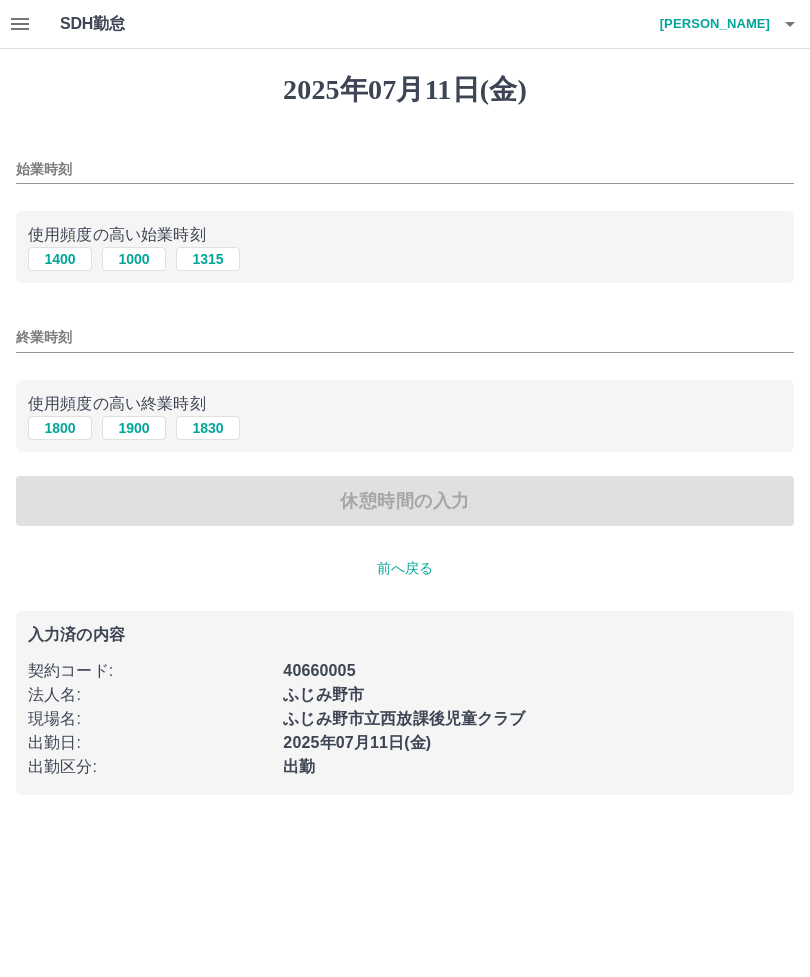 click on "1400" at bounding box center (60, 259) 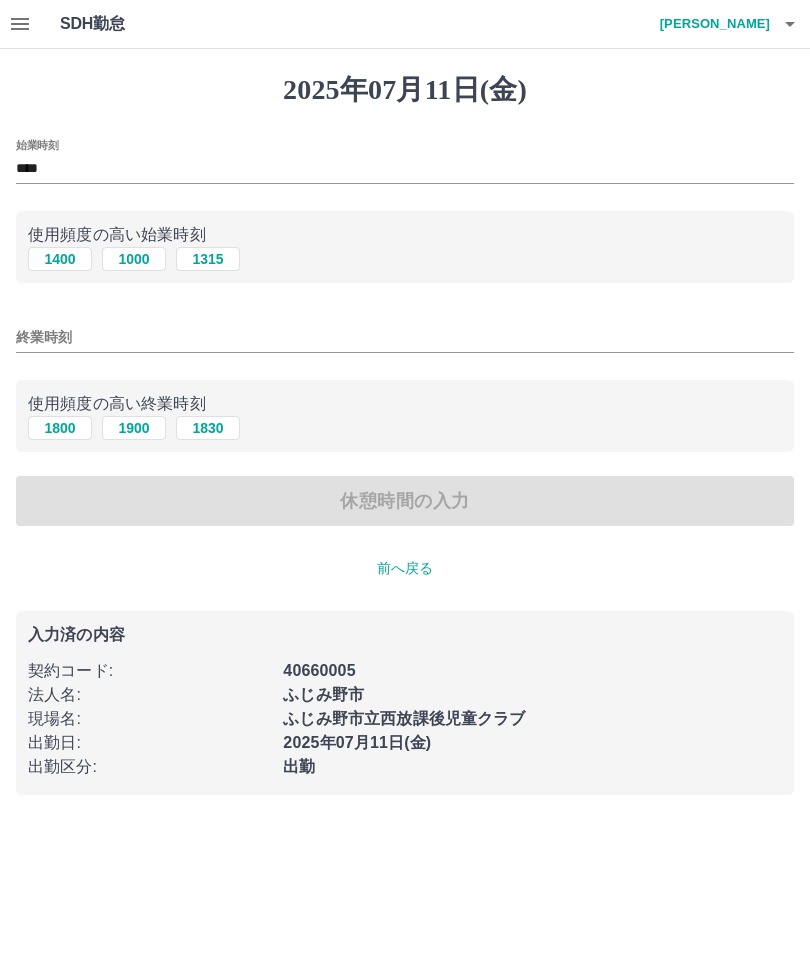 click on "1800" at bounding box center (60, 428) 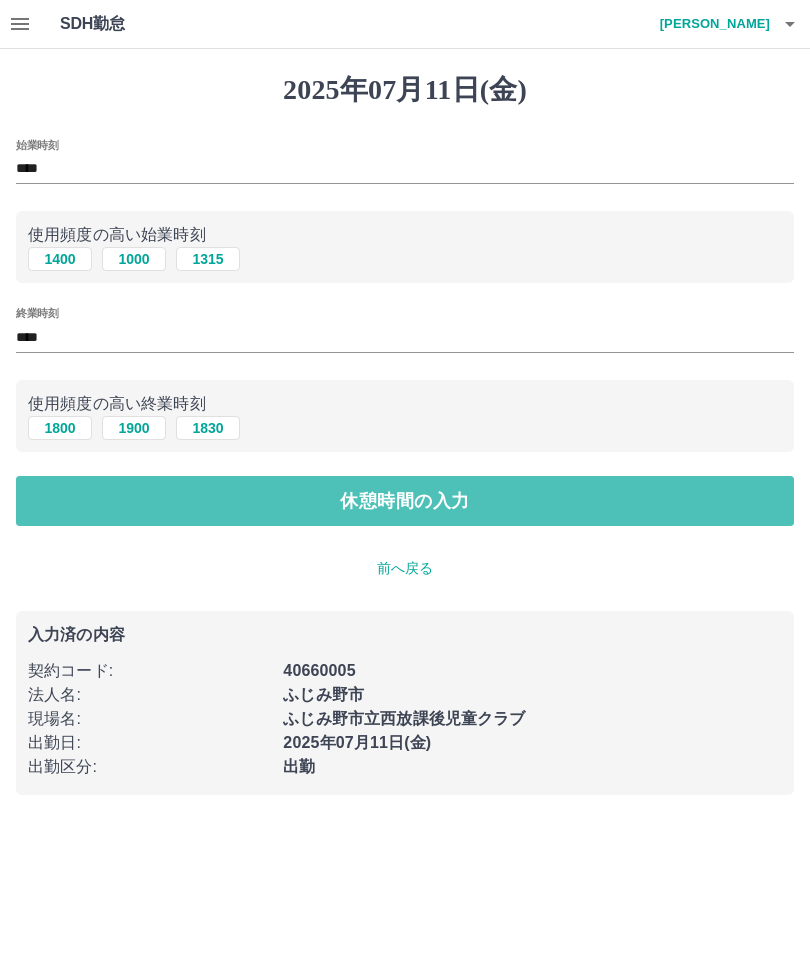click on "休憩時間の入力" at bounding box center [405, 501] 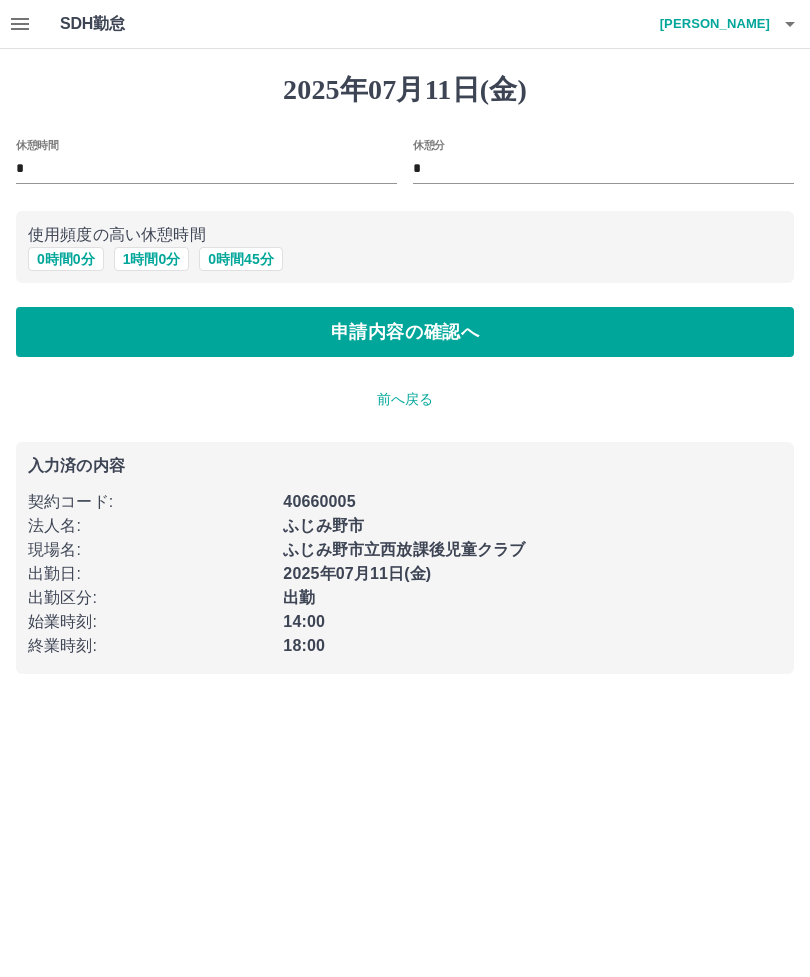 click on "0 時間 0 分" at bounding box center (66, 259) 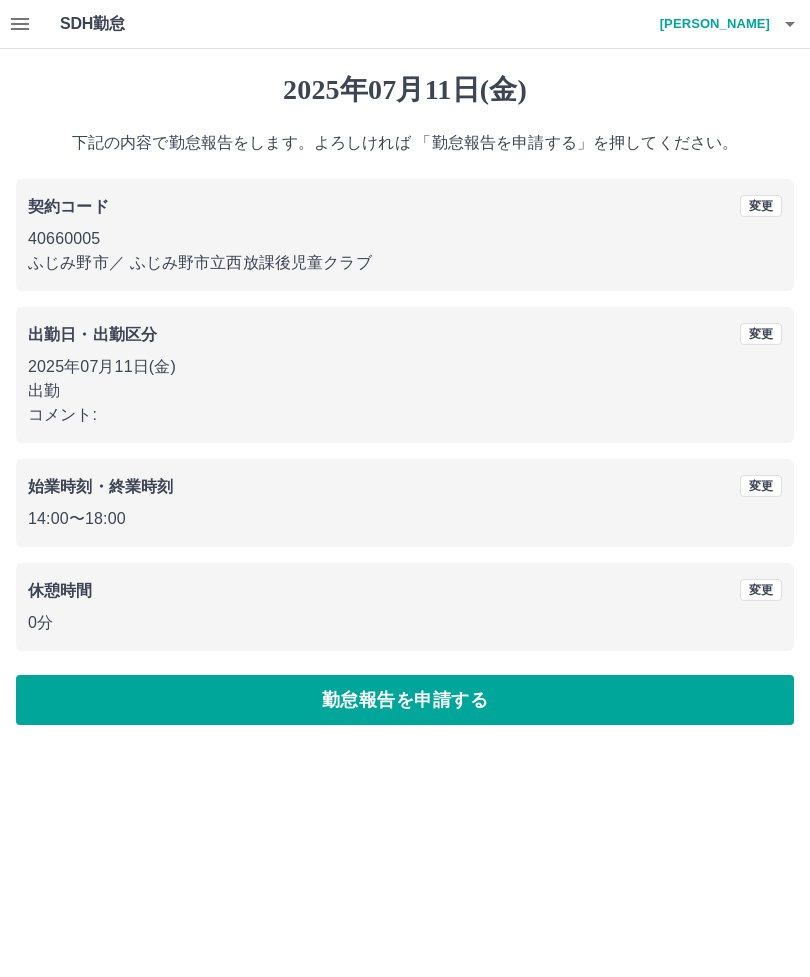 click on "勤怠報告を申請する" at bounding box center [405, 700] 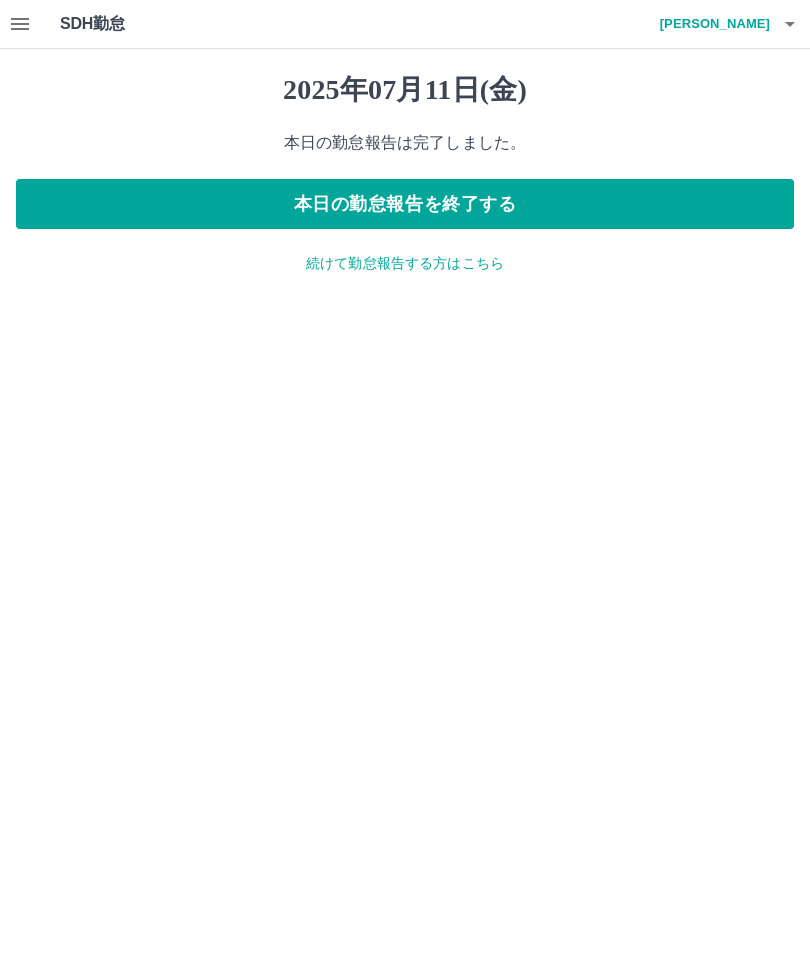 click on "続けて勤怠報告する方はこちら" at bounding box center (405, 263) 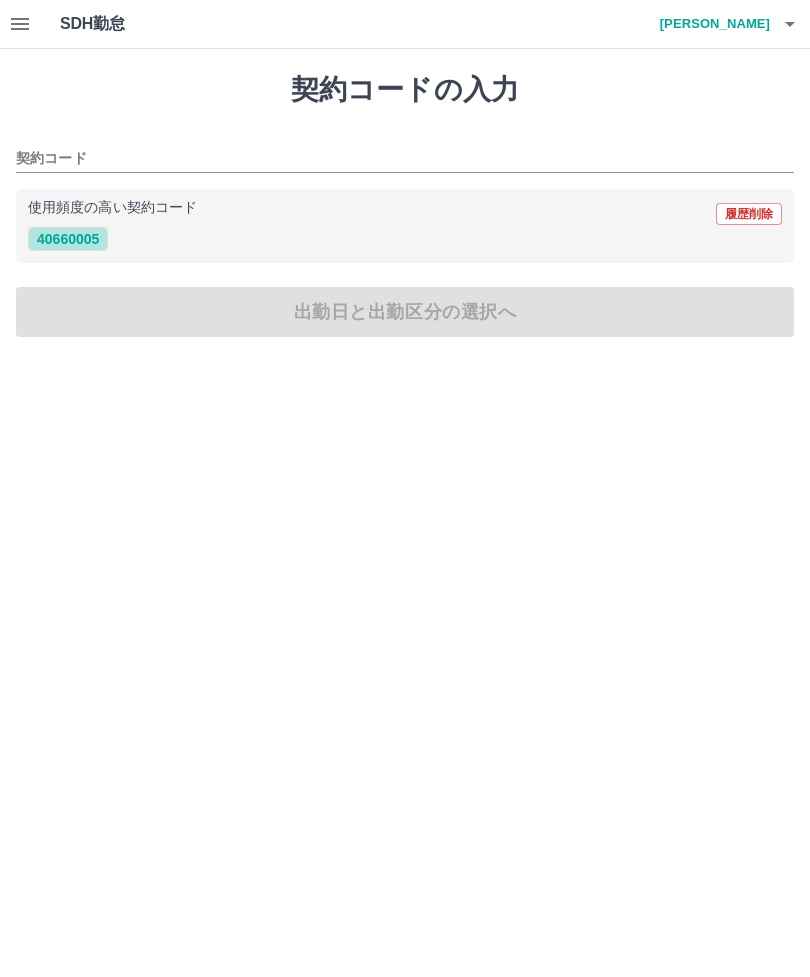 click on "40660005" at bounding box center [68, 239] 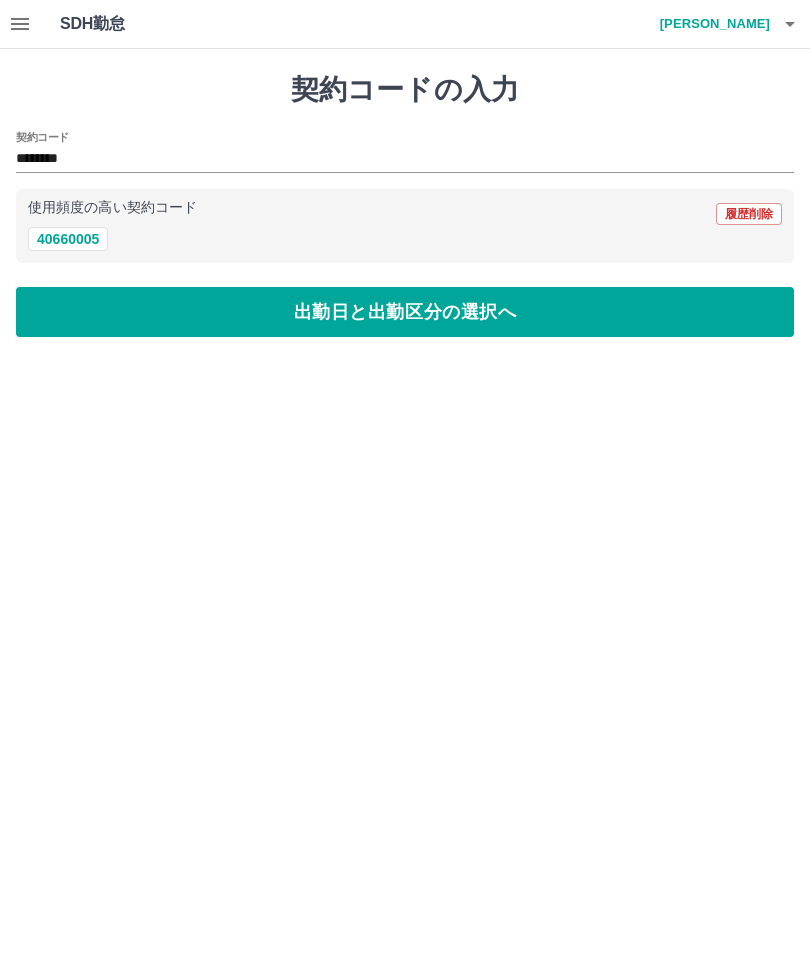 click on "出勤日と出勤区分の選択へ" at bounding box center (405, 312) 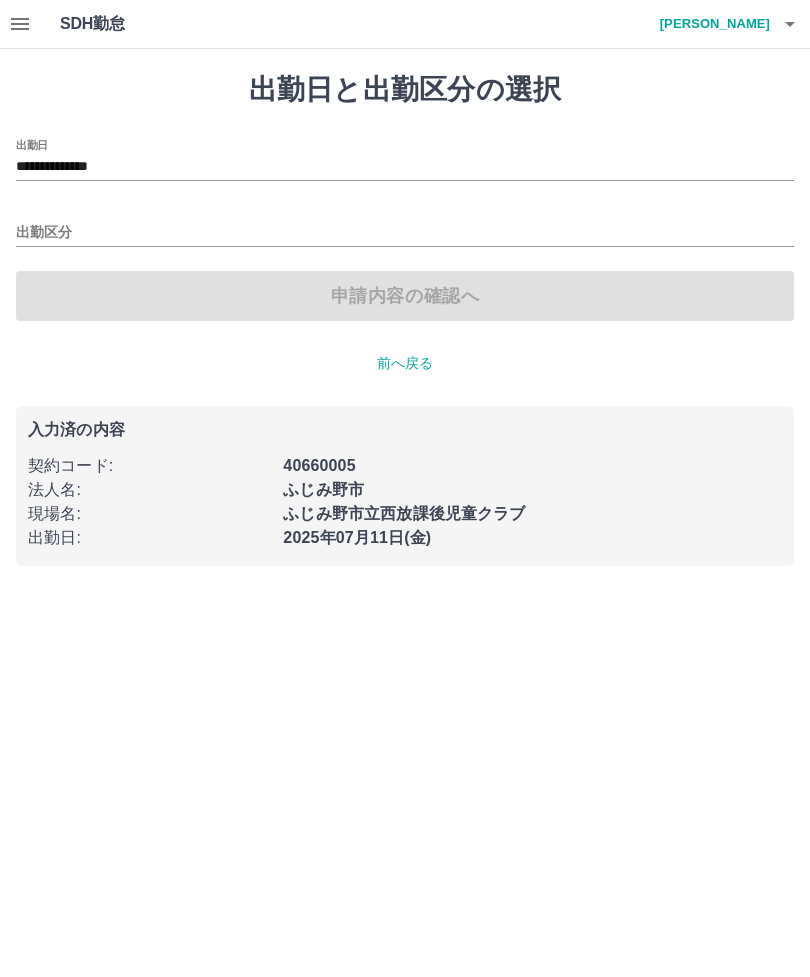 click on "**********" at bounding box center [405, 167] 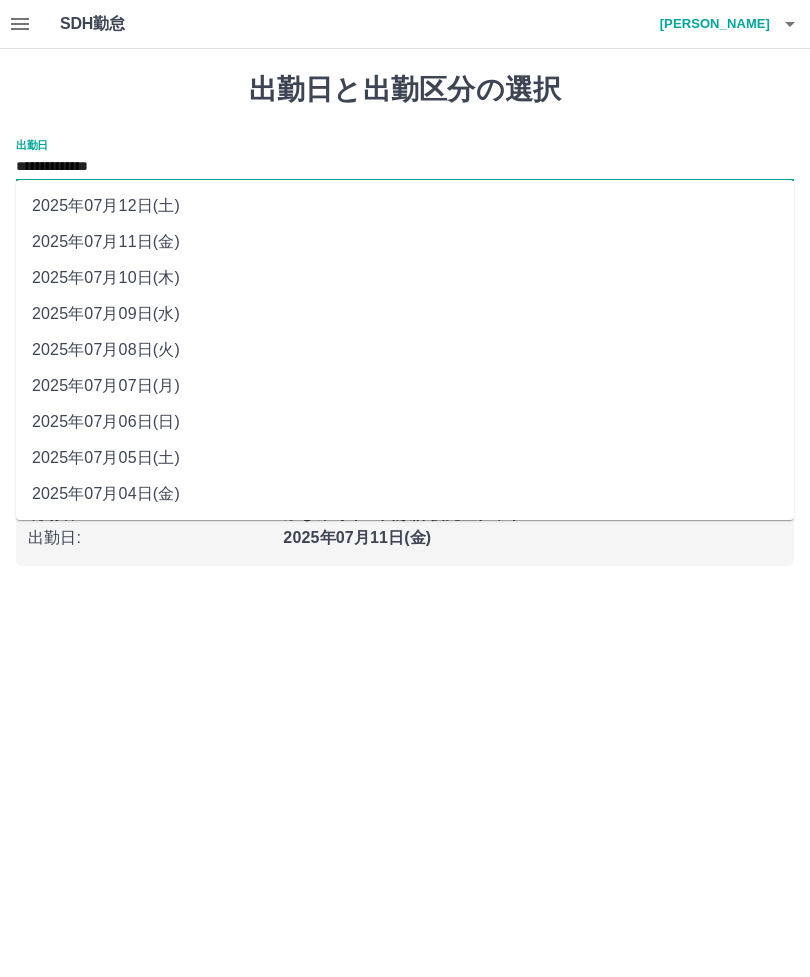 click on "2025年07月10日(木)" at bounding box center (405, 278) 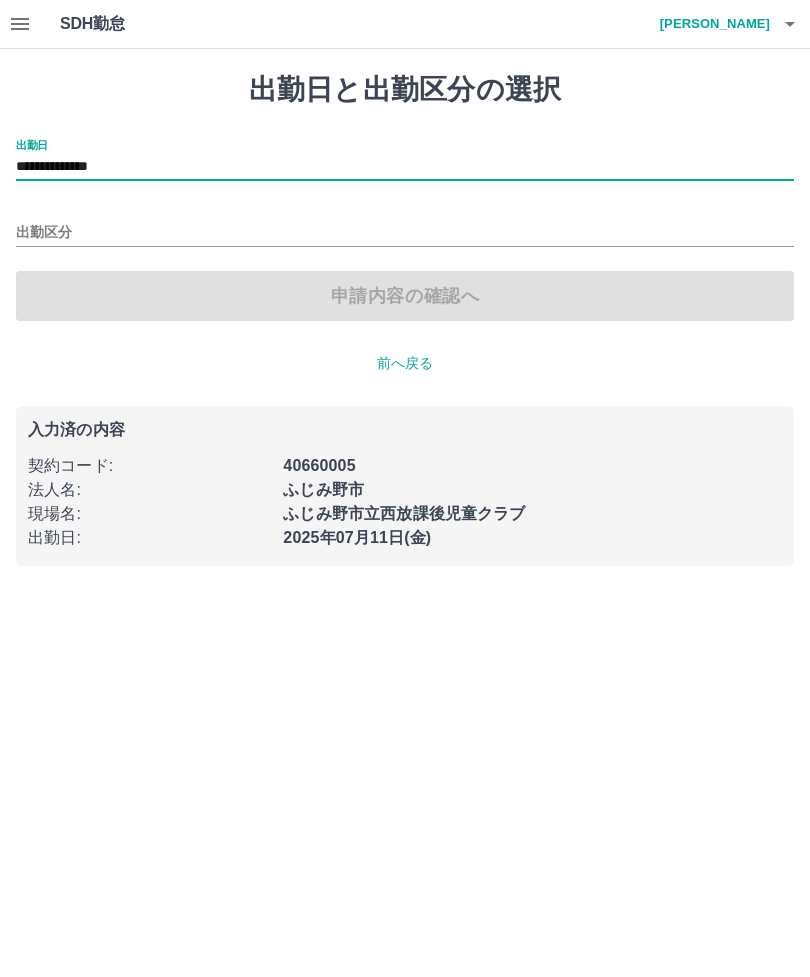 click on "出勤区分" at bounding box center (405, 233) 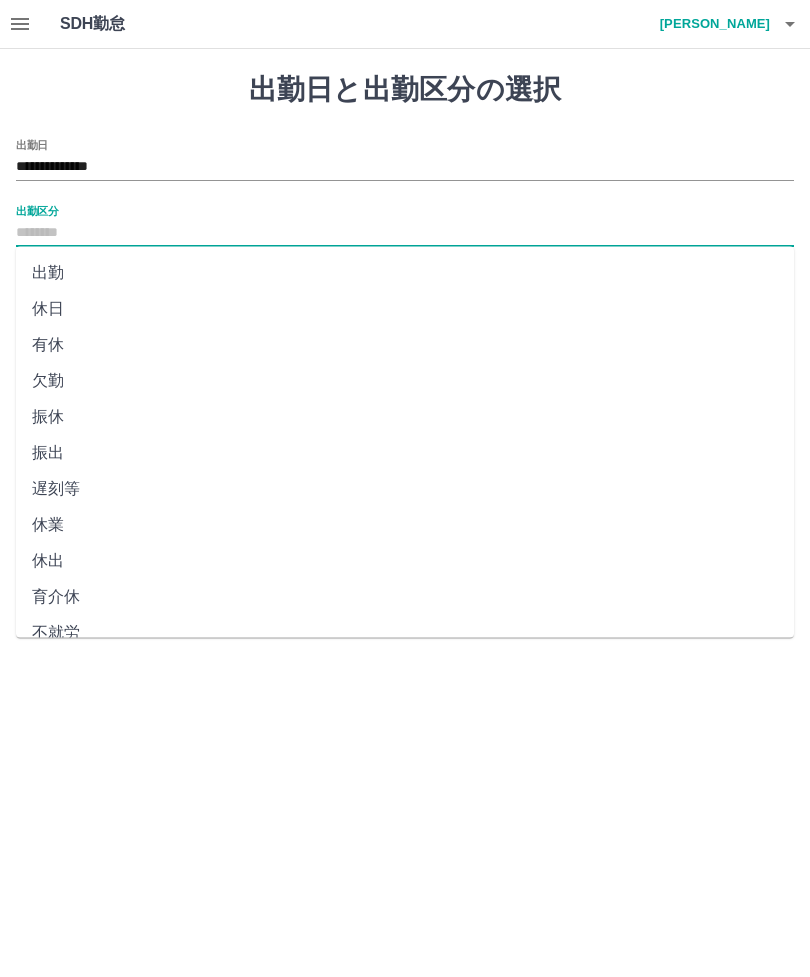 click on "休日" at bounding box center (405, 309) 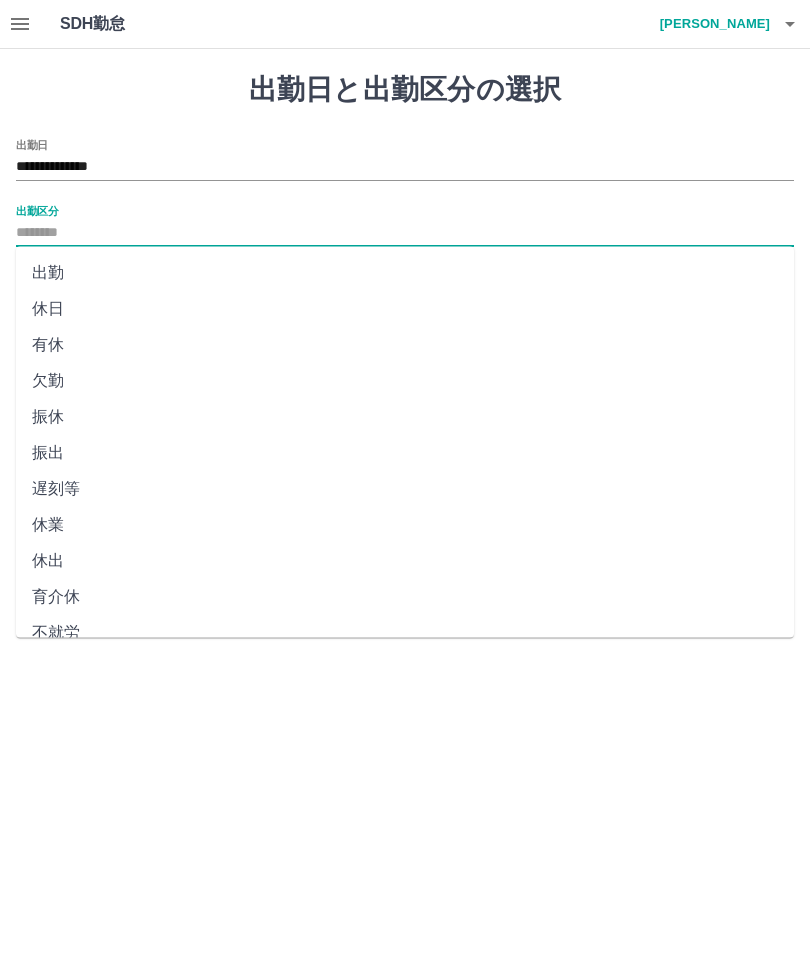 type on "**" 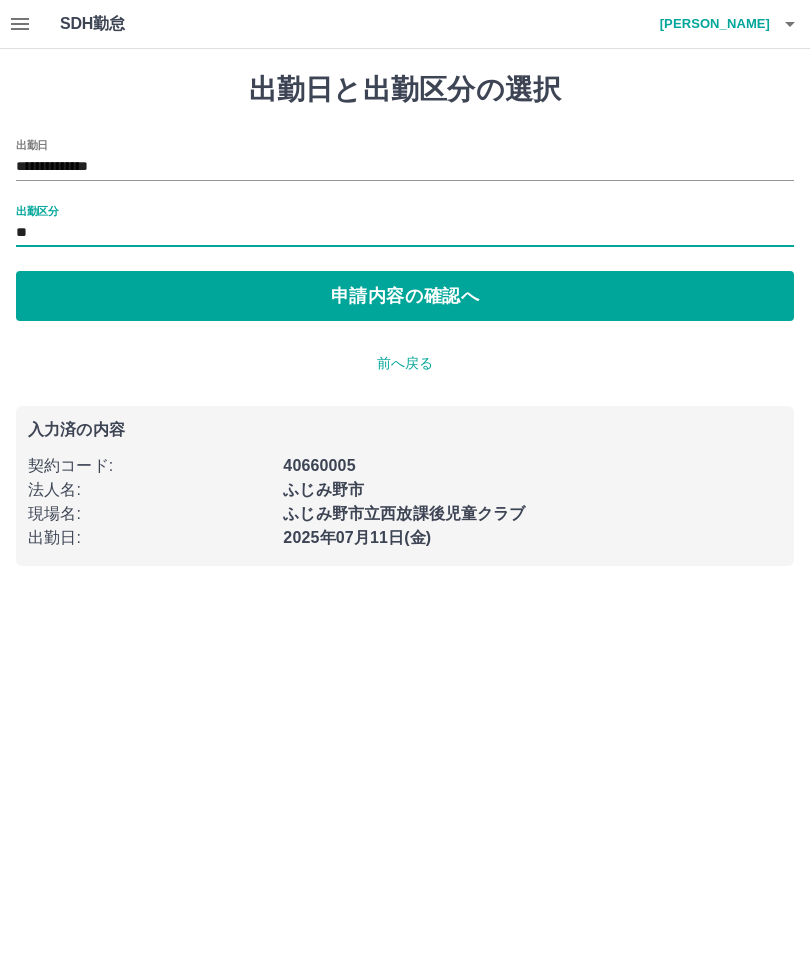 click on "申請内容の確認へ" at bounding box center [405, 296] 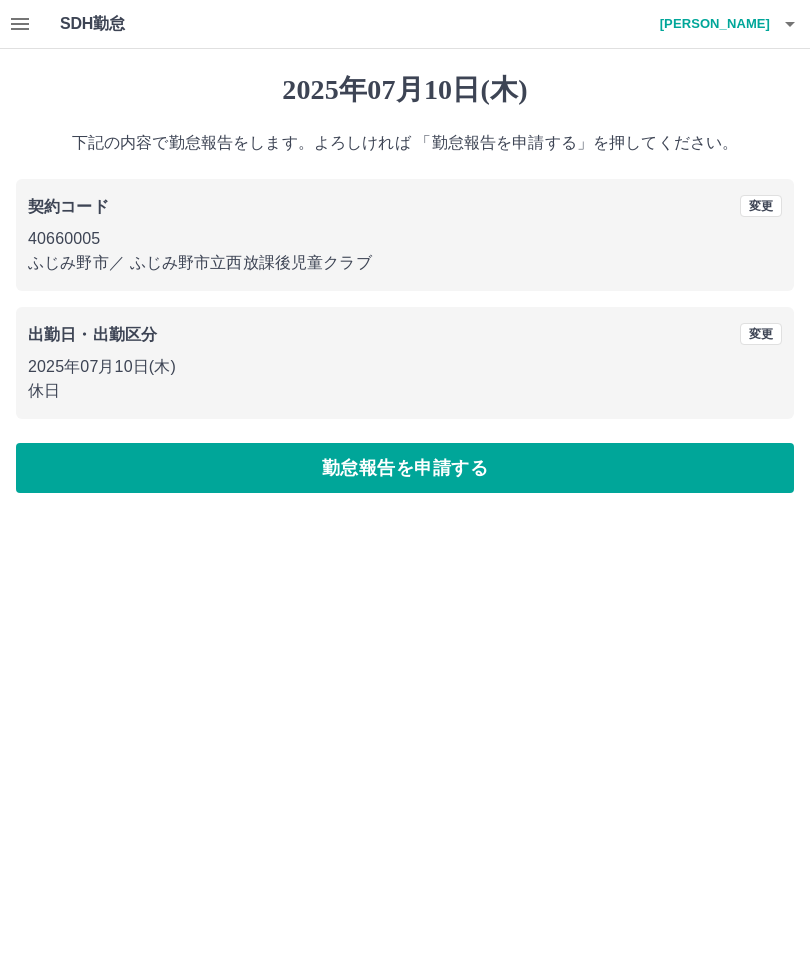 click on "勤怠報告を申請する" at bounding box center [405, 468] 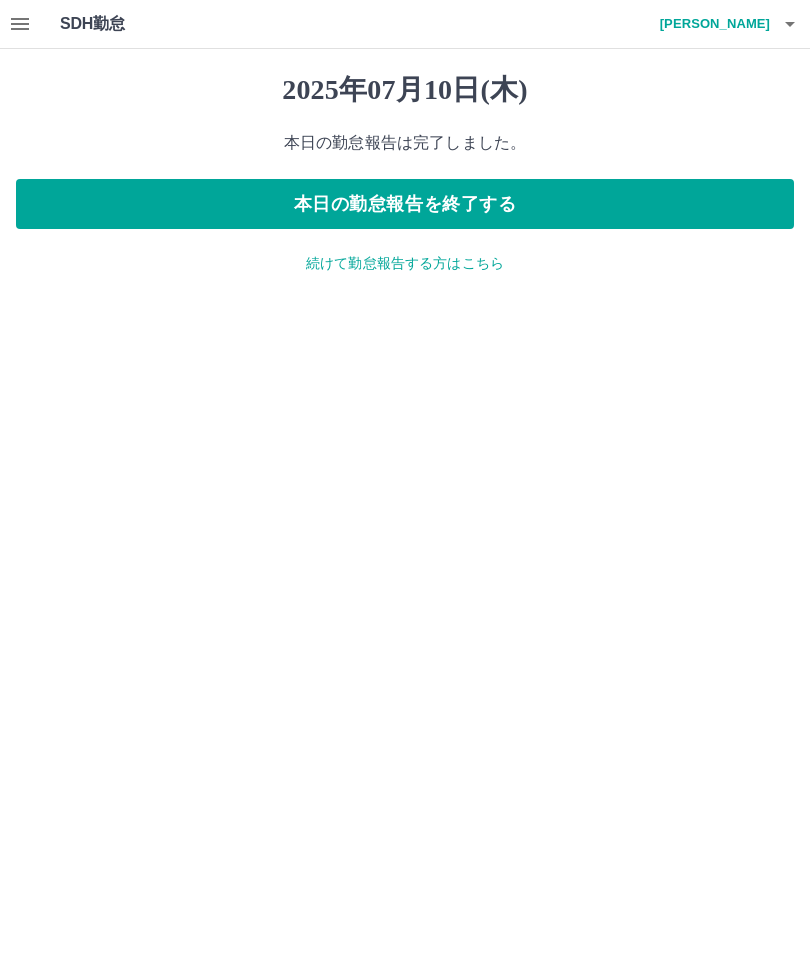 click on "本日の勤怠報告を終了する" at bounding box center [405, 204] 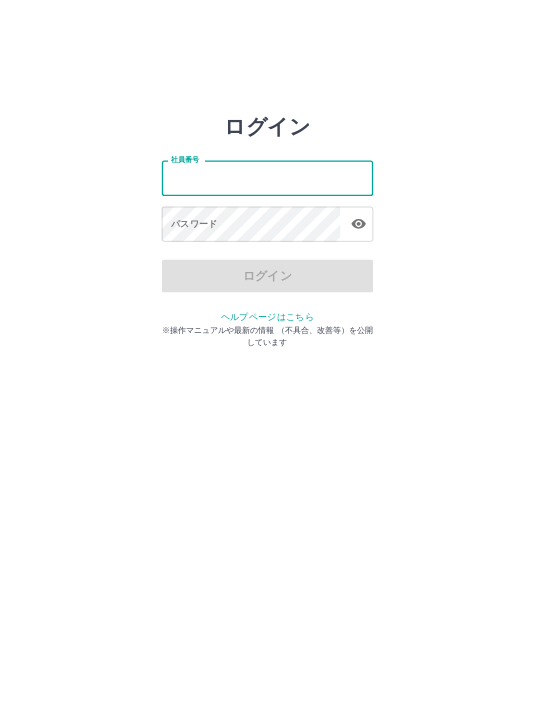scroll, scrollTop: 0, scrollLeft: 0, axis: both 